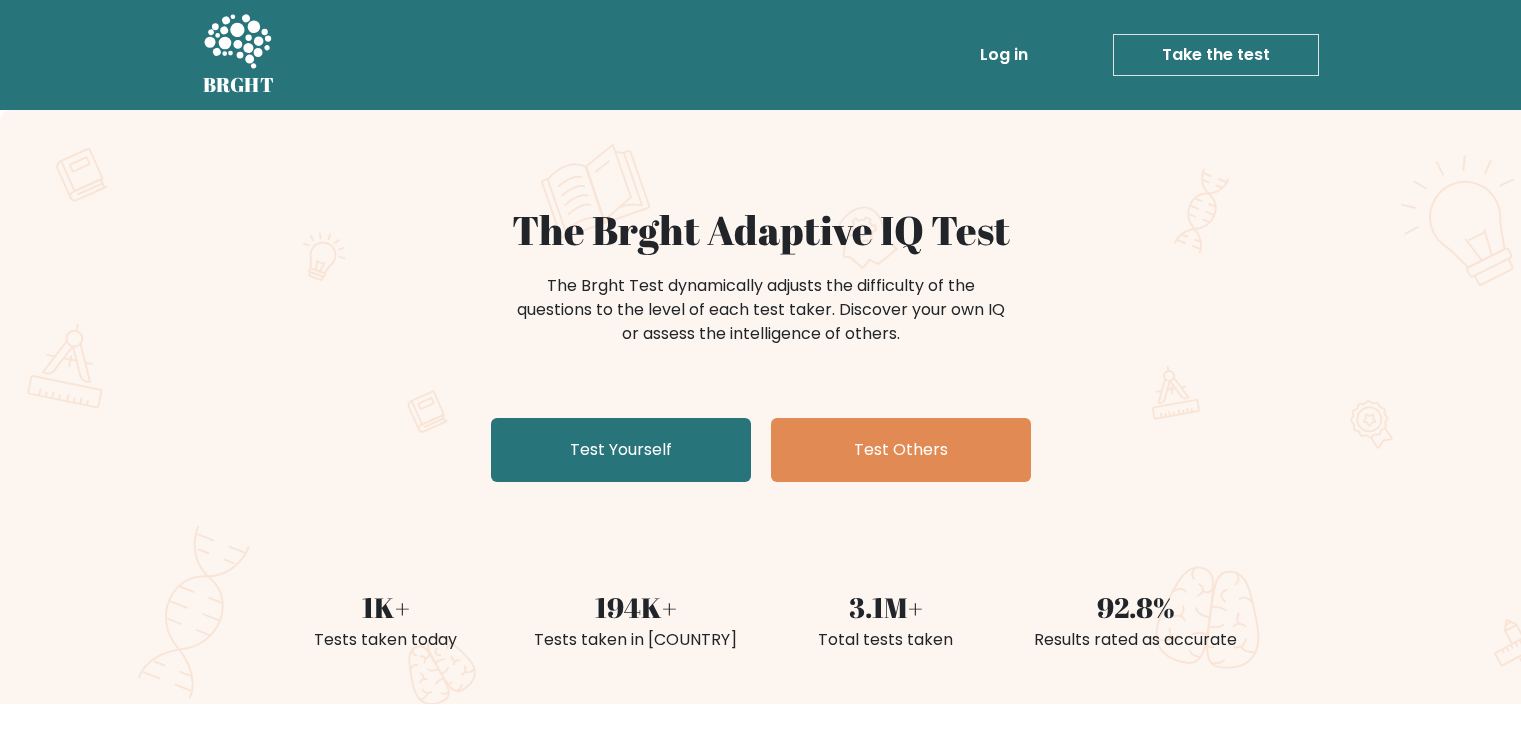 scroll, scrollTop: 0, scrollLeft: 0, axis: both 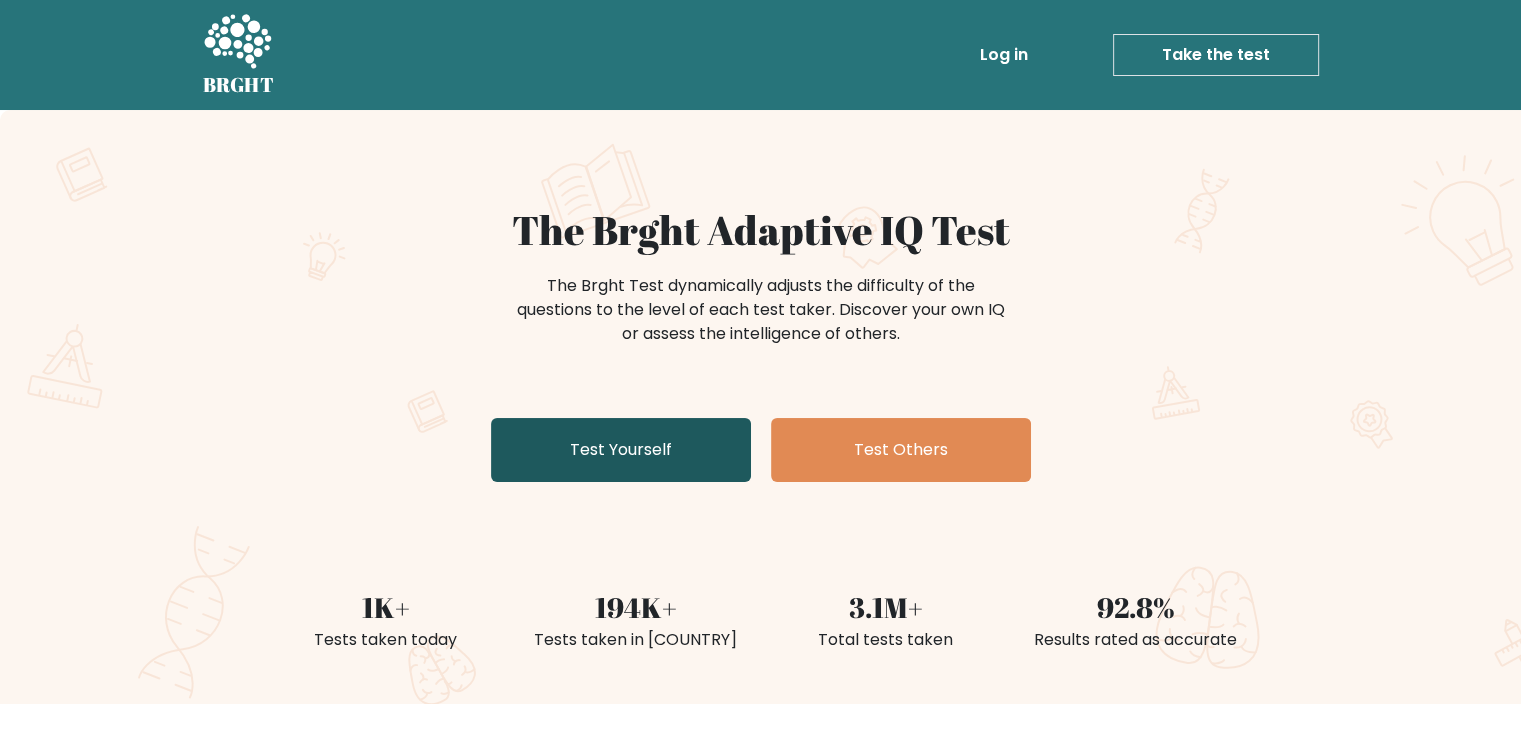 click on "Test Yourself" at bounding box center (621, 450) 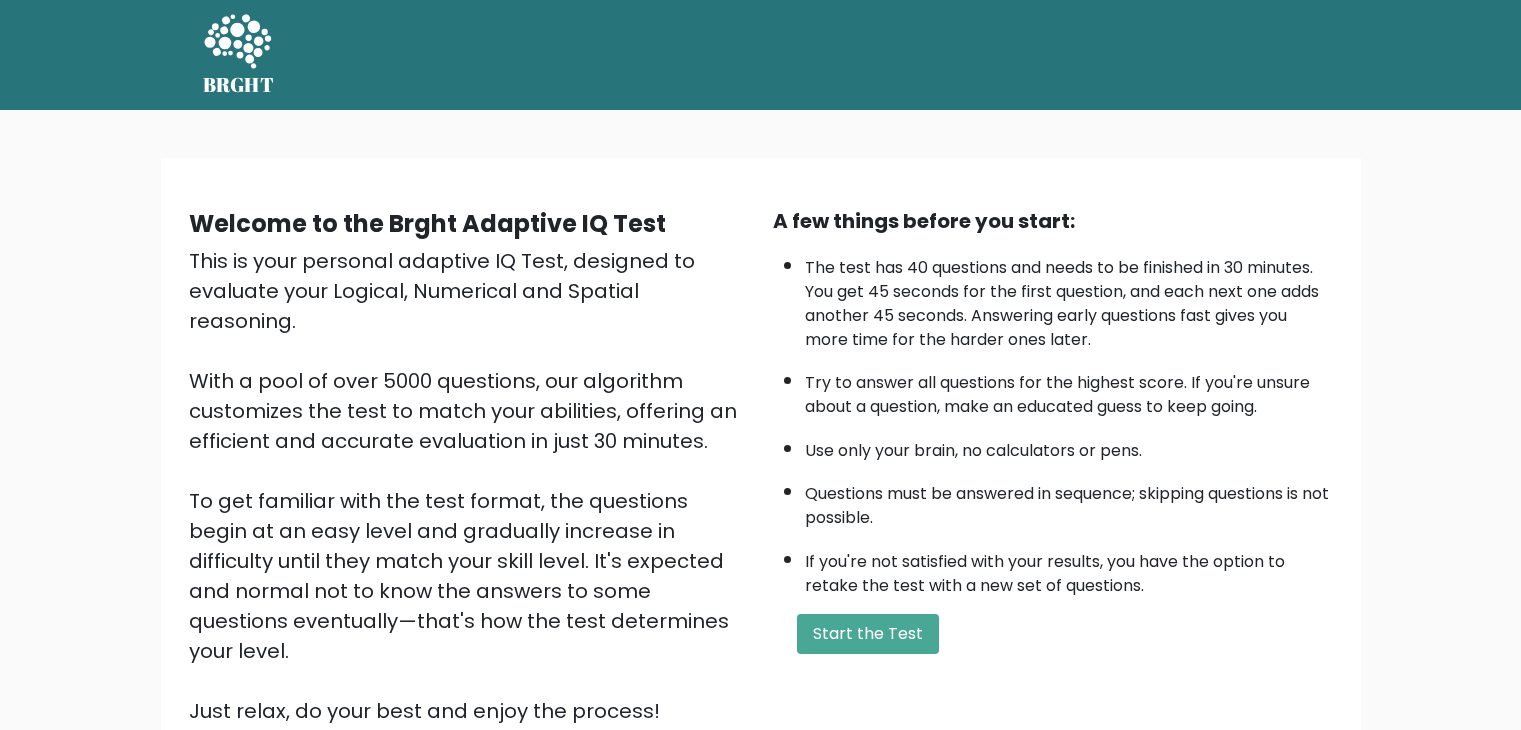 scroll, scrollTop: 0, scrollLeft: 0, axis: both 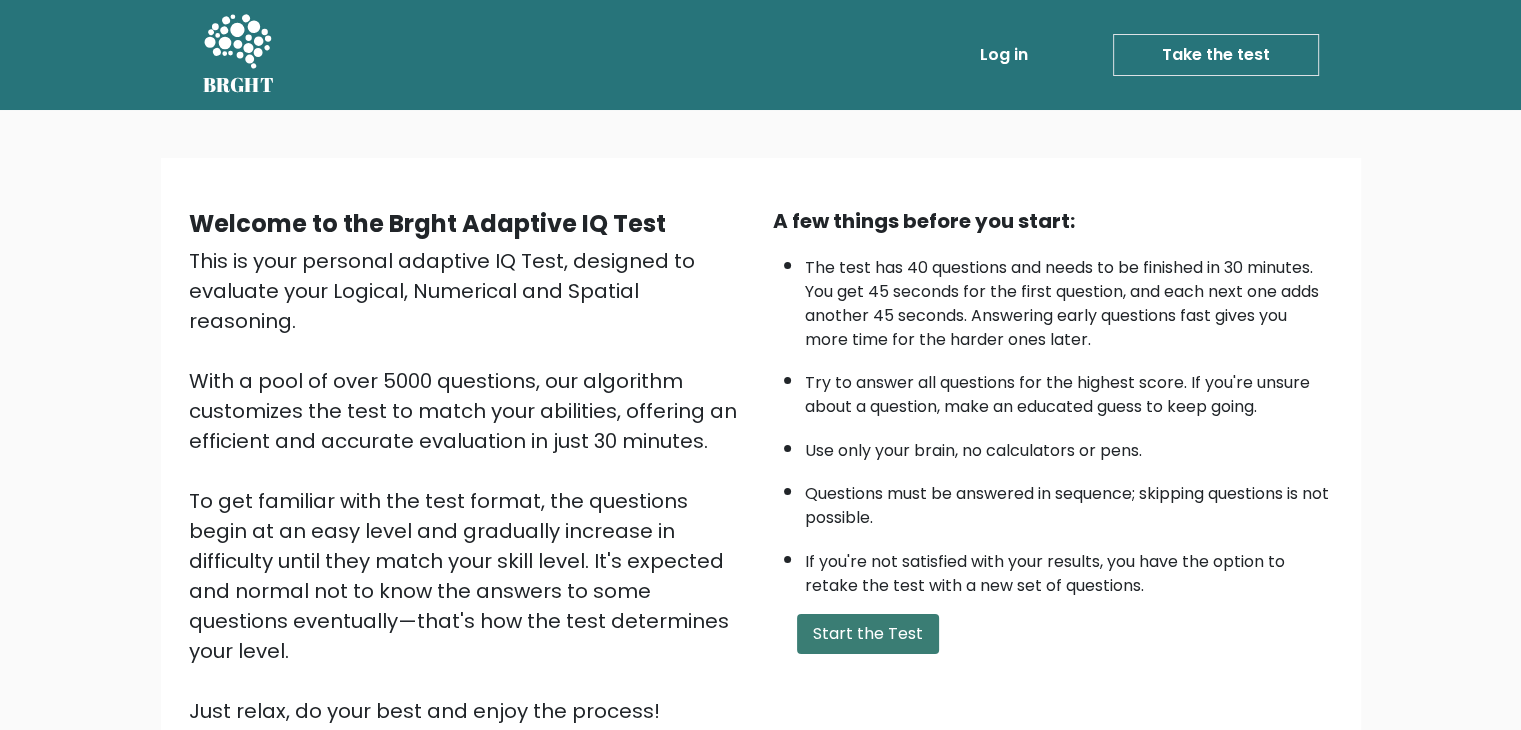 click on "Start the Test" at bounding box center [868, 634] 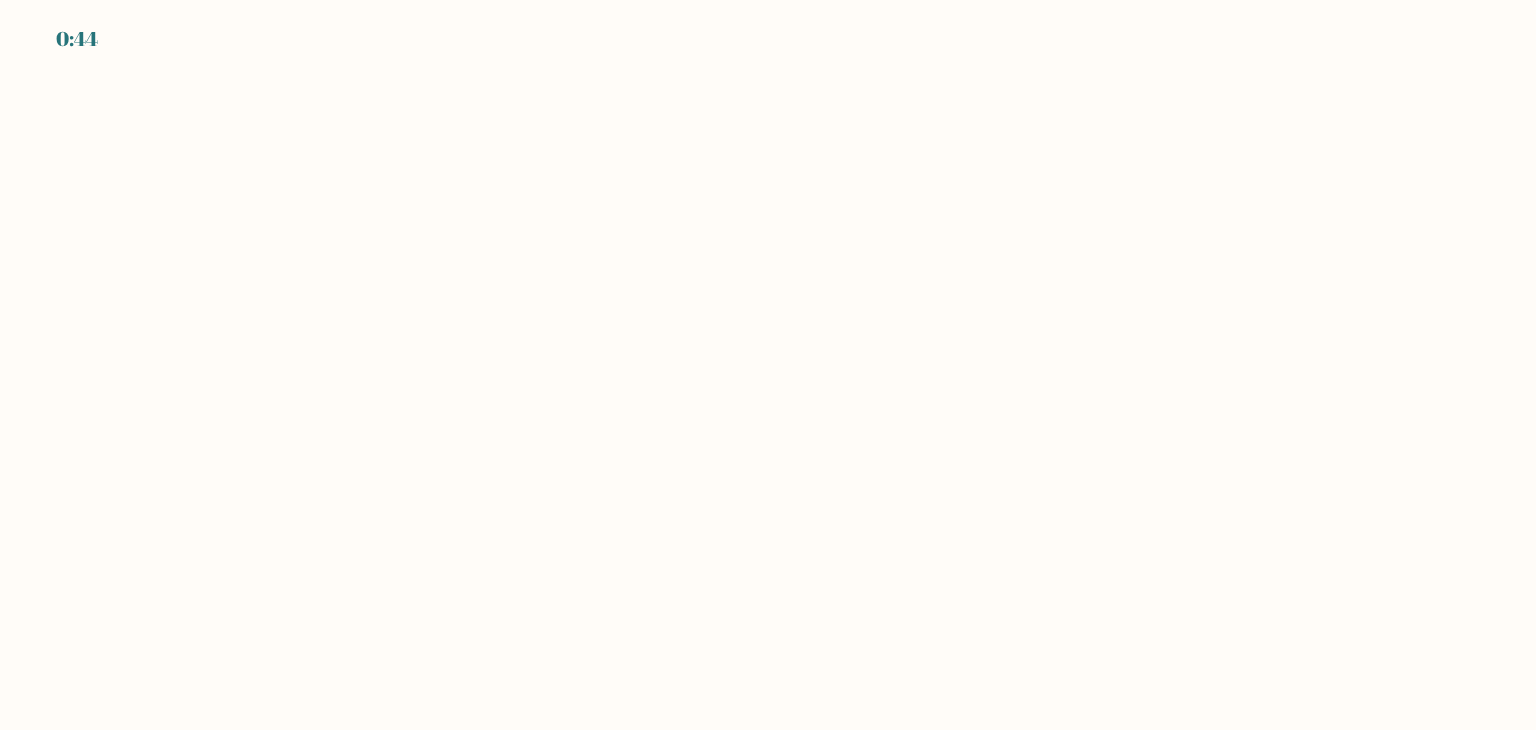 scroll, scrollTop: 0, scrollLeft: 0, axis: both 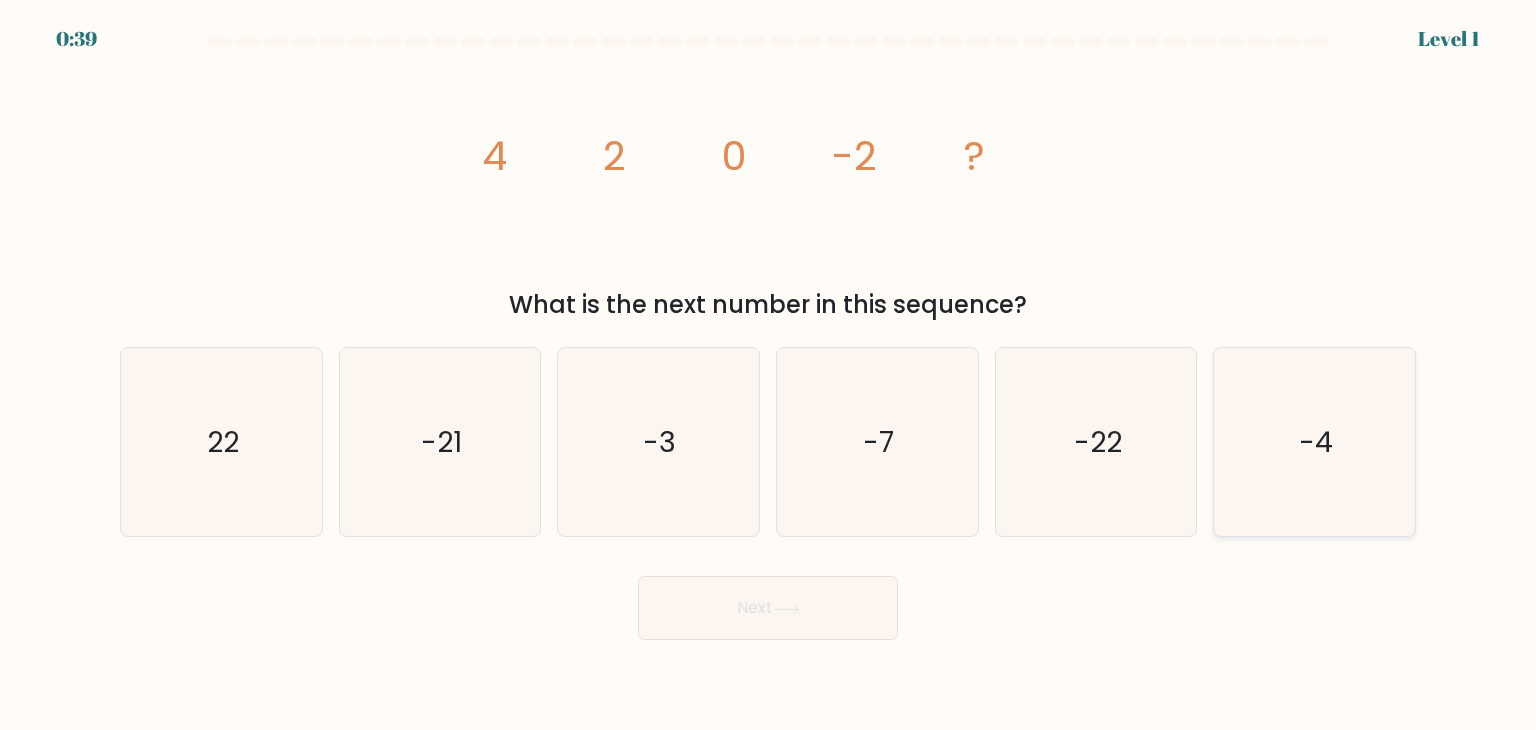 drag, startPoint x: 1363, startPoint y: 449, endPoint x: 1316, endPoint y: 449, distance: 47 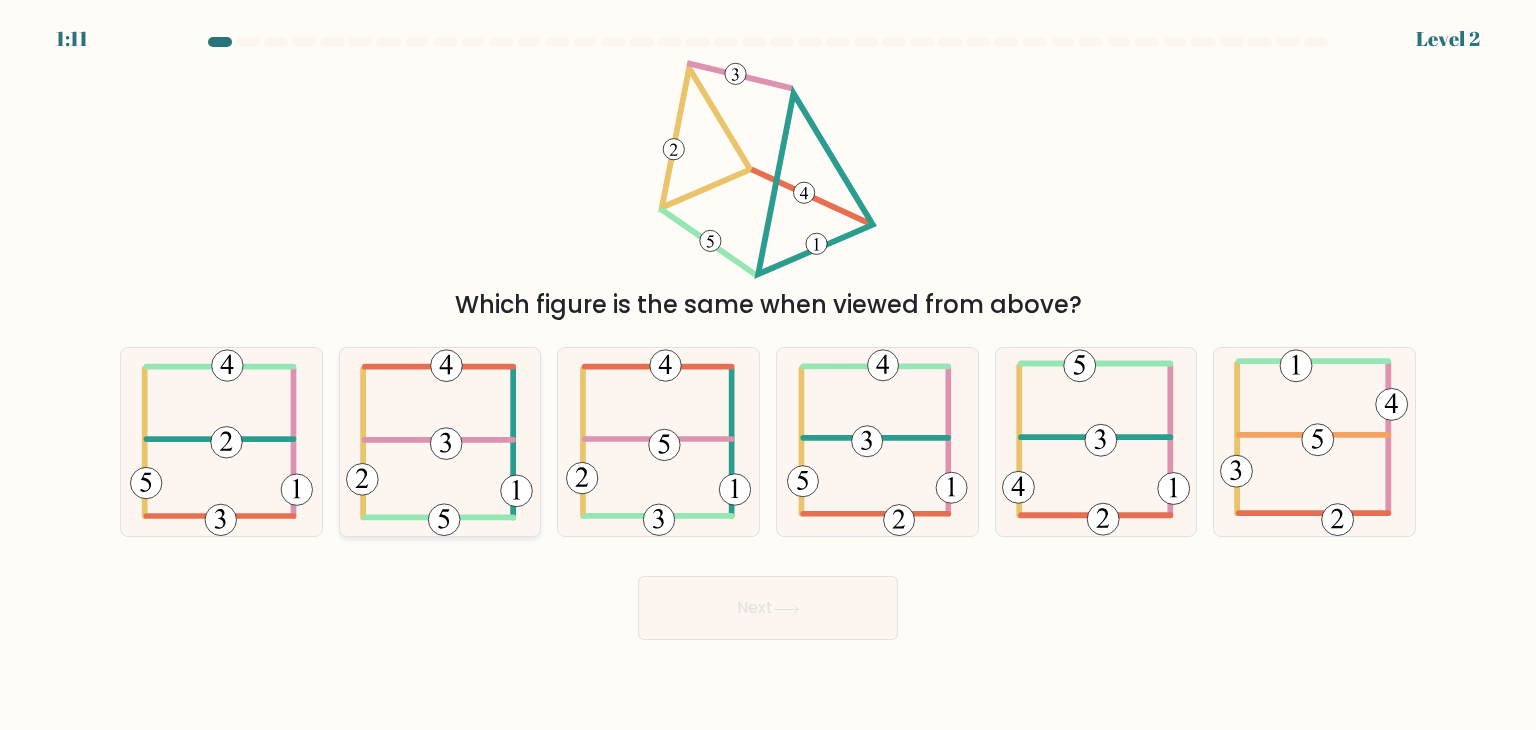 click at bounding box center (439, 442) 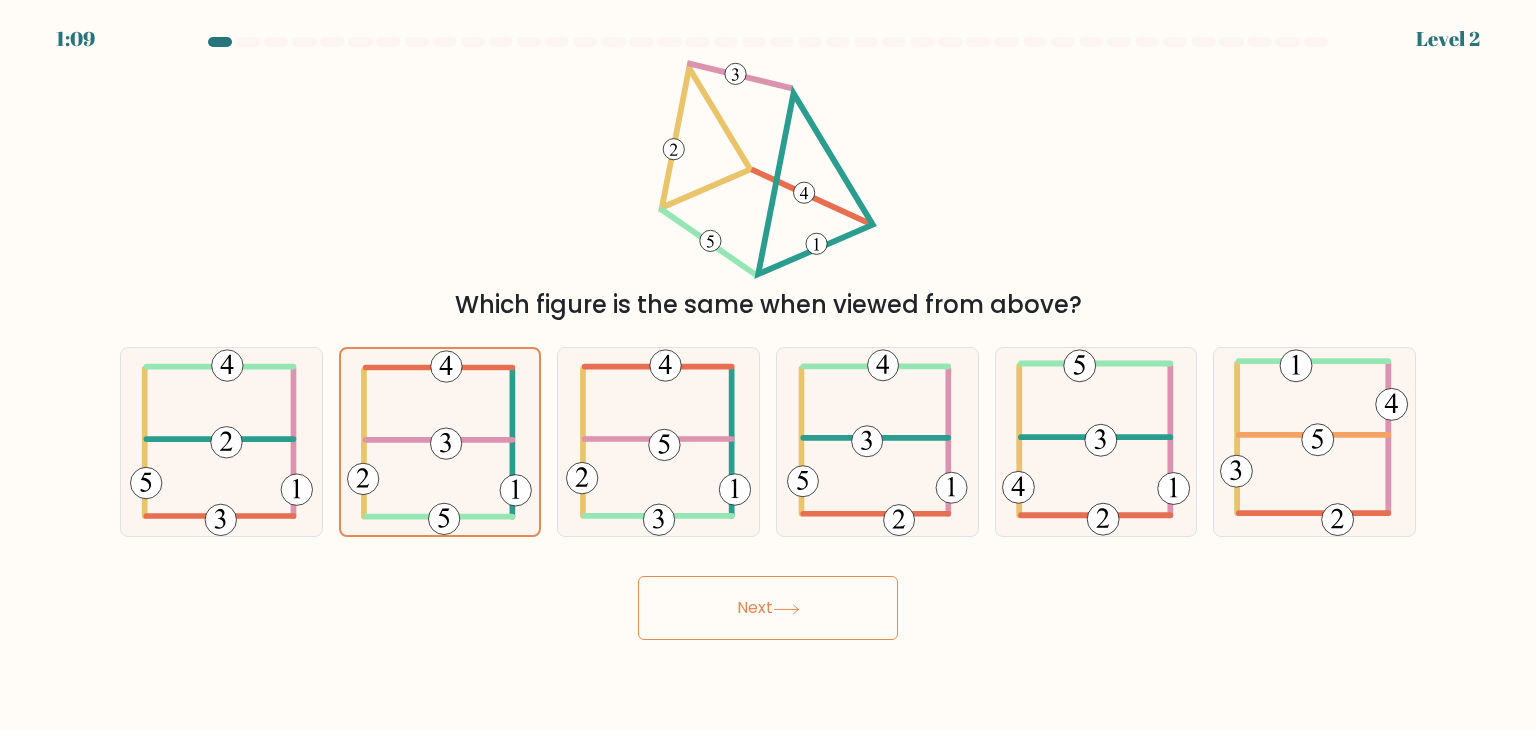 click on "Next" at bounding box center (768, 608) 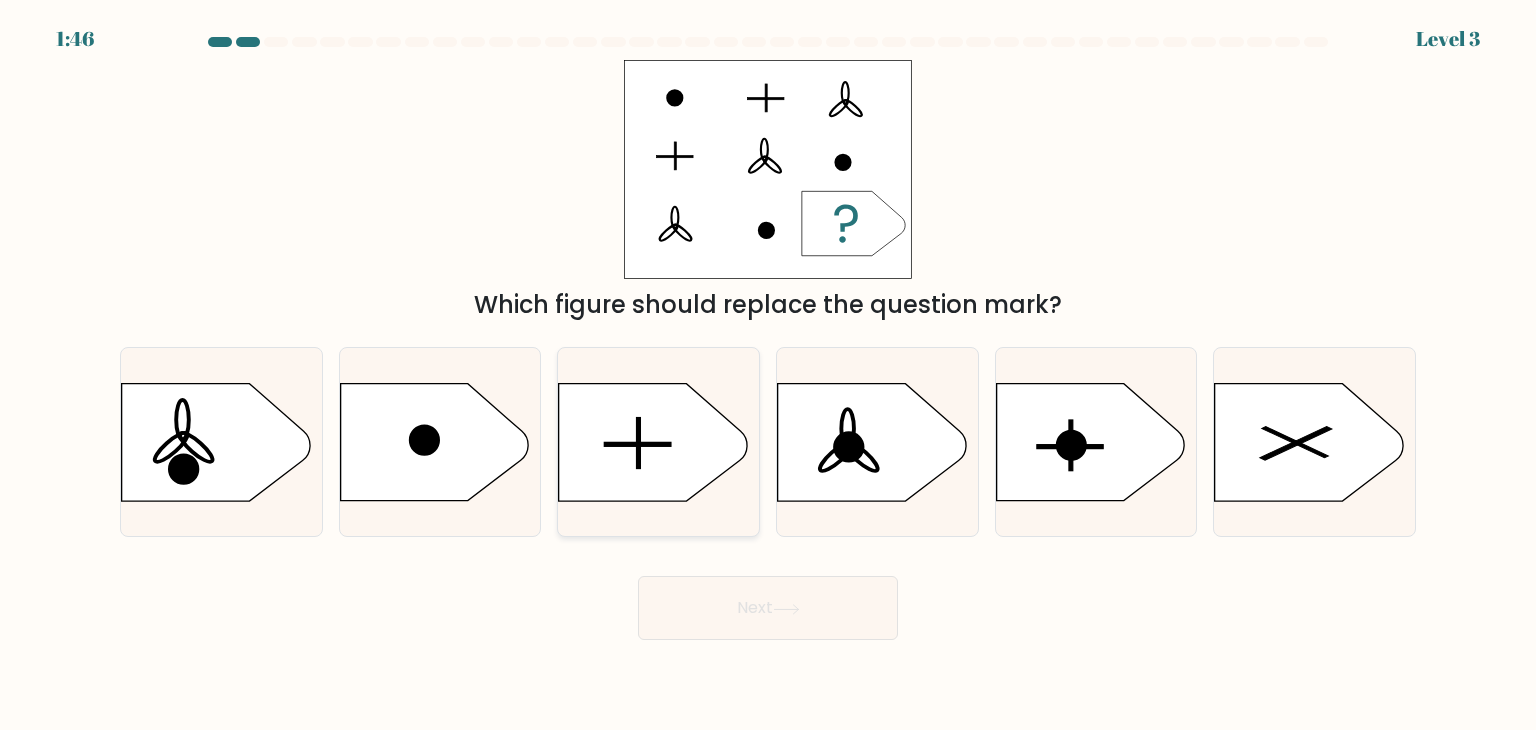 drag, startPoint x: 627, startPoint y: 459, endPoint x: 650, endPoint y: 456, distance: 23.194826 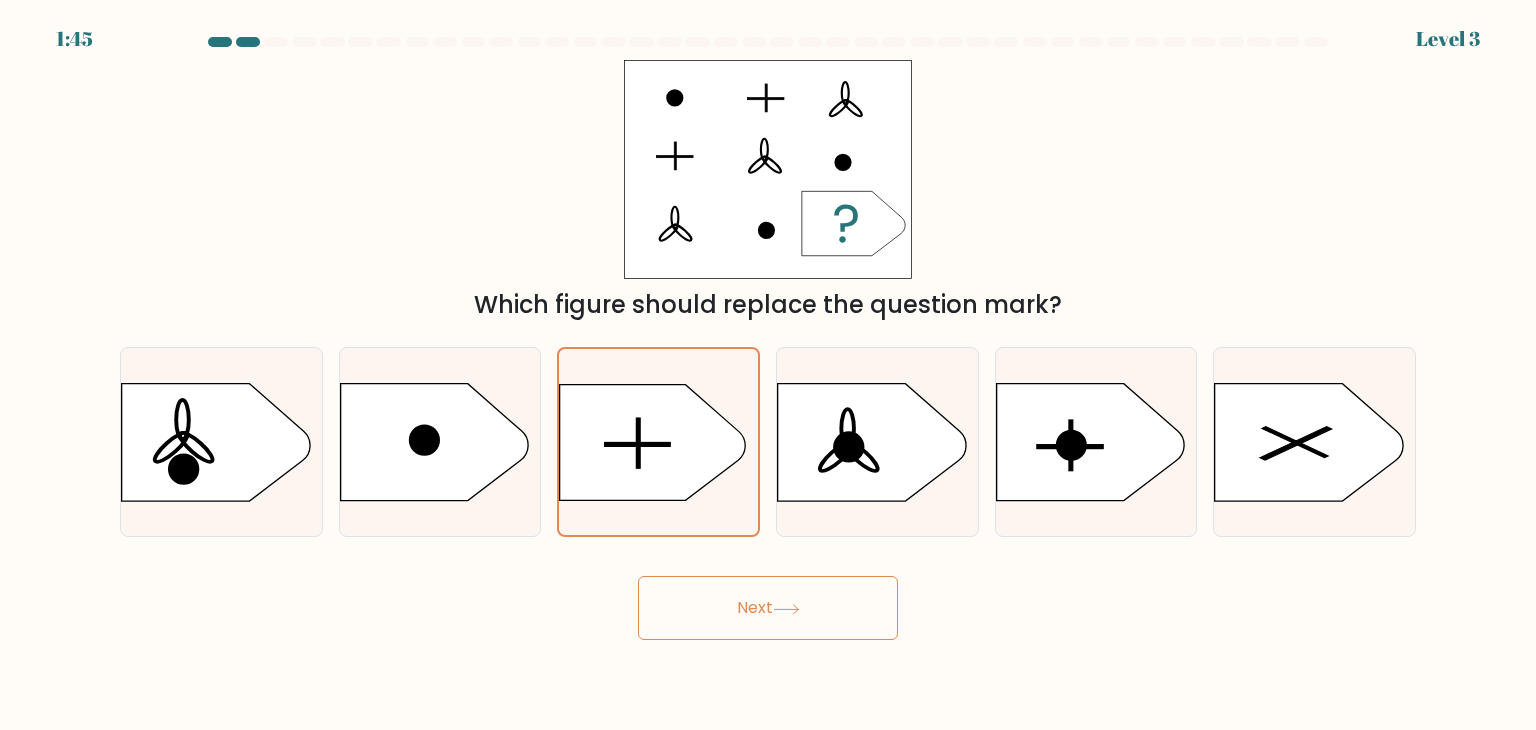 click on "Next" at bounding box center [768, 608] 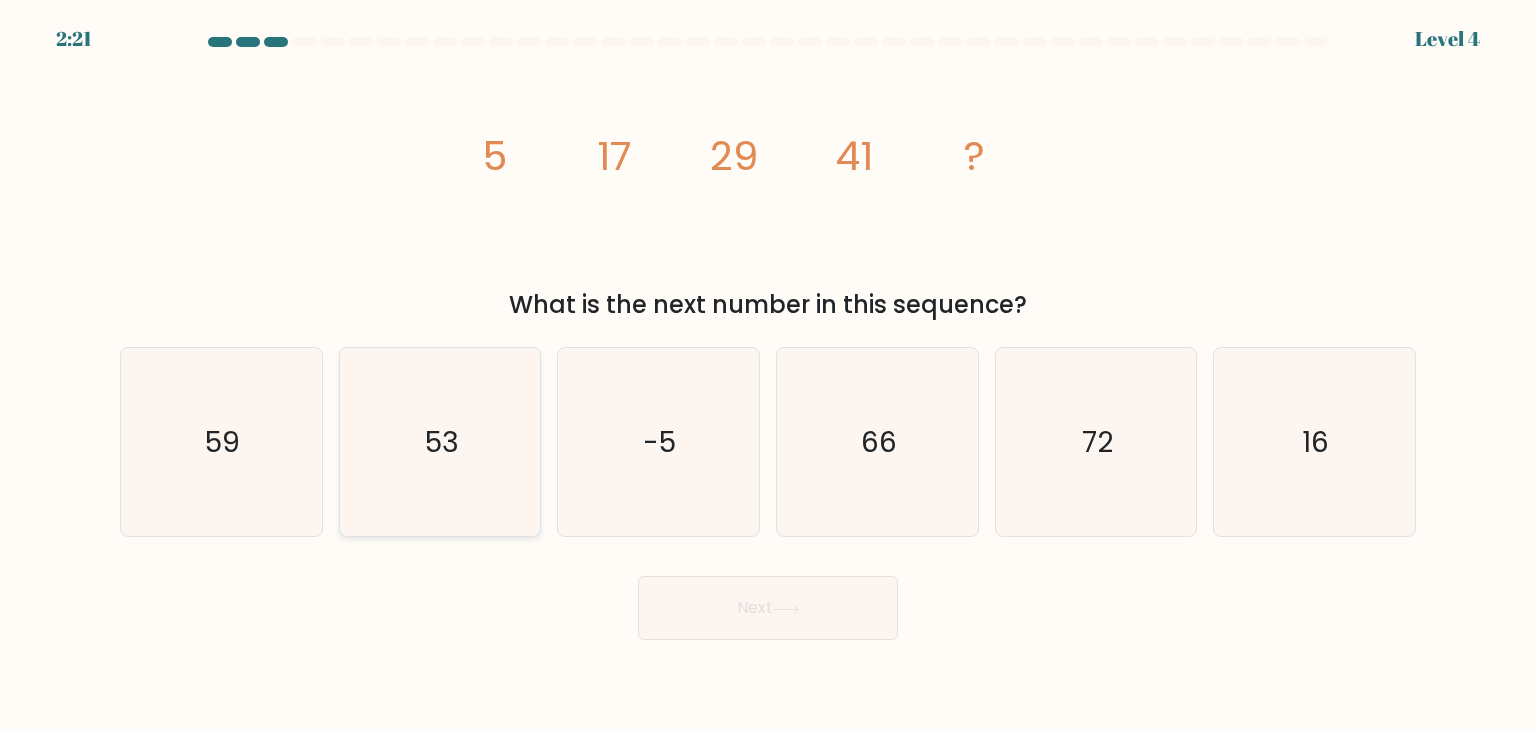 click on "53" at bounding box center (442, 442) 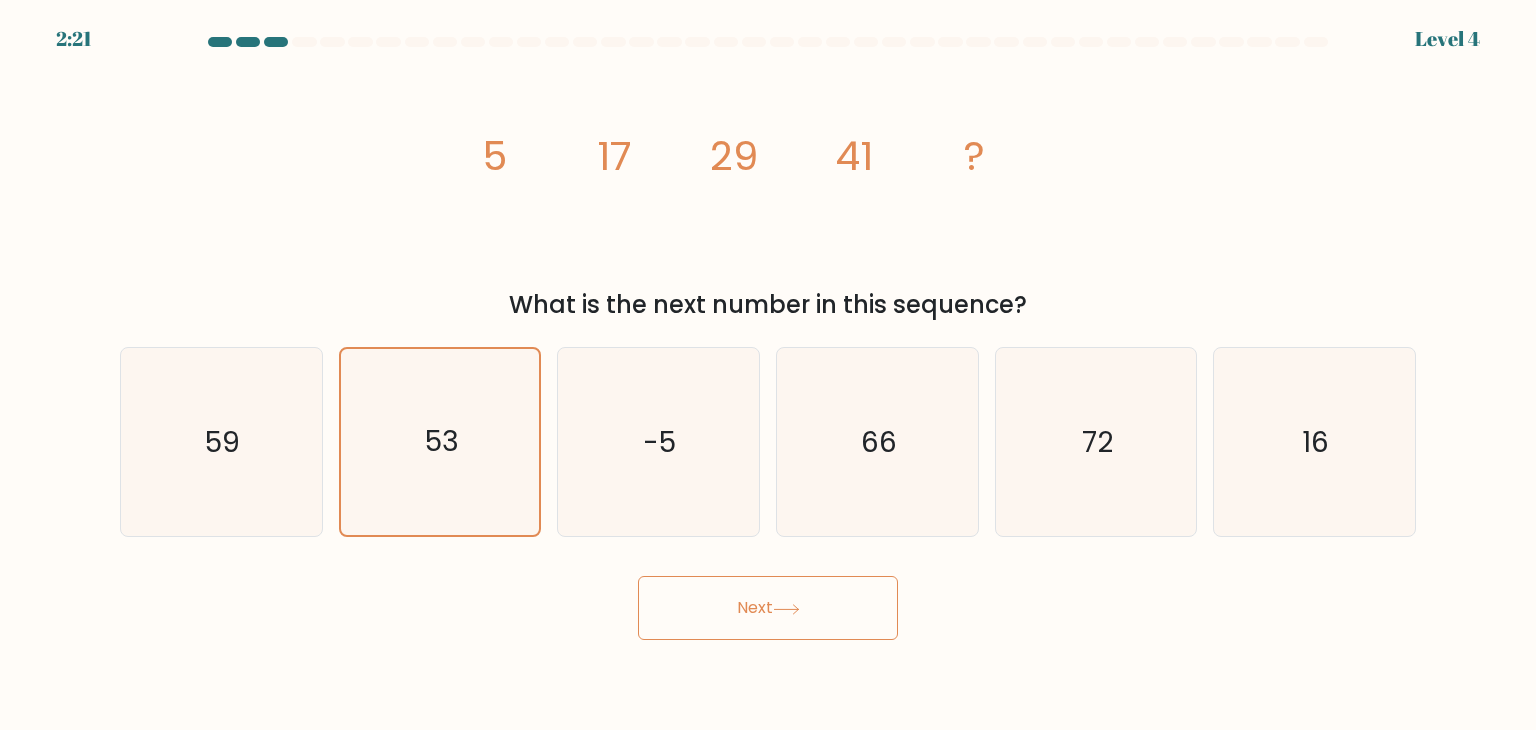 drag, startPoint x: 746, startPoint y: 605, endPoint x: 753, endPoint y: 584, distance: 22.135944 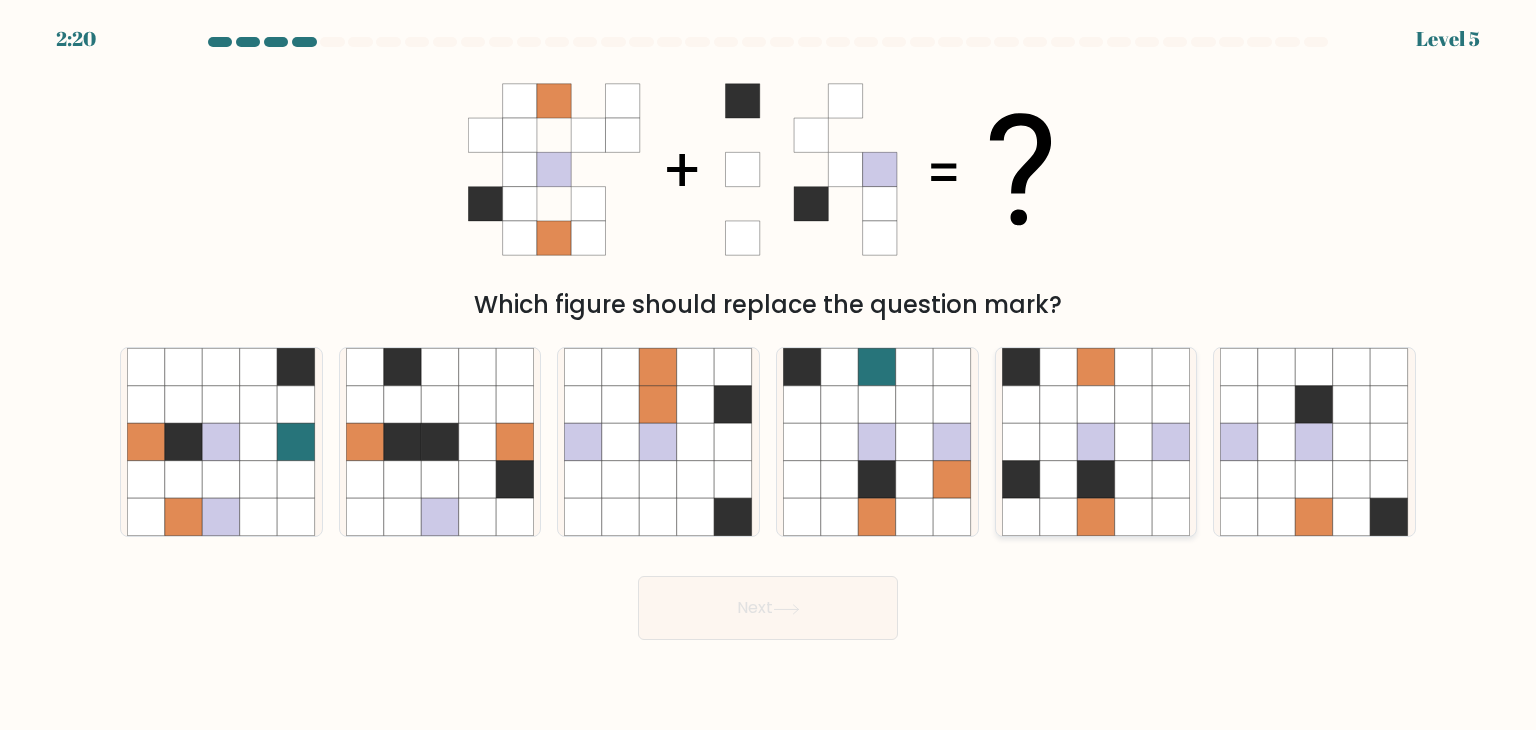 drag, startPoint x: 1032, startPoint y: 421, endPoint x: 1031, endPoint y: 436, distance: 15.033297 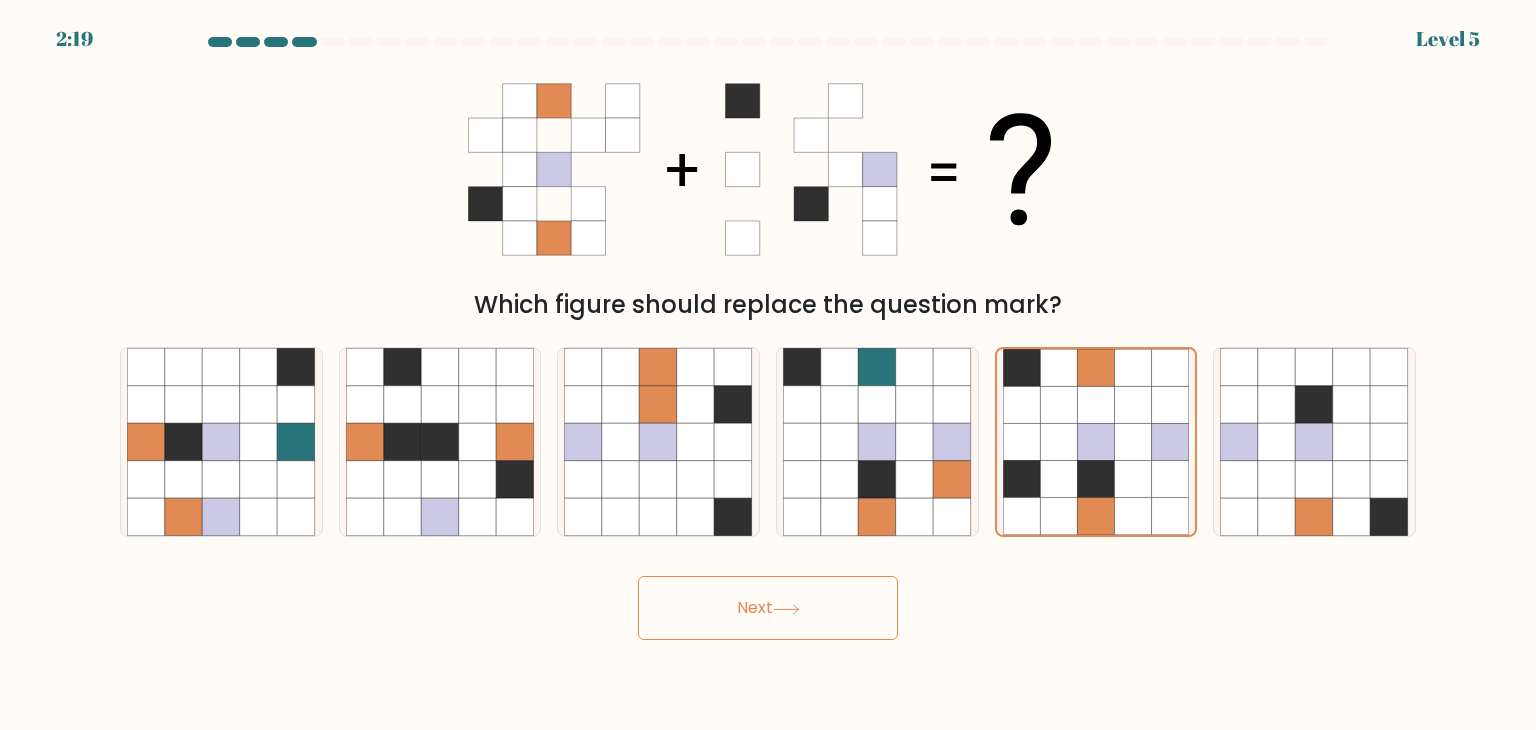 drag, startPoint x: 840, startPoint y: 626, endPoint x: 849, endPoint y: 619, distance: 11.401754 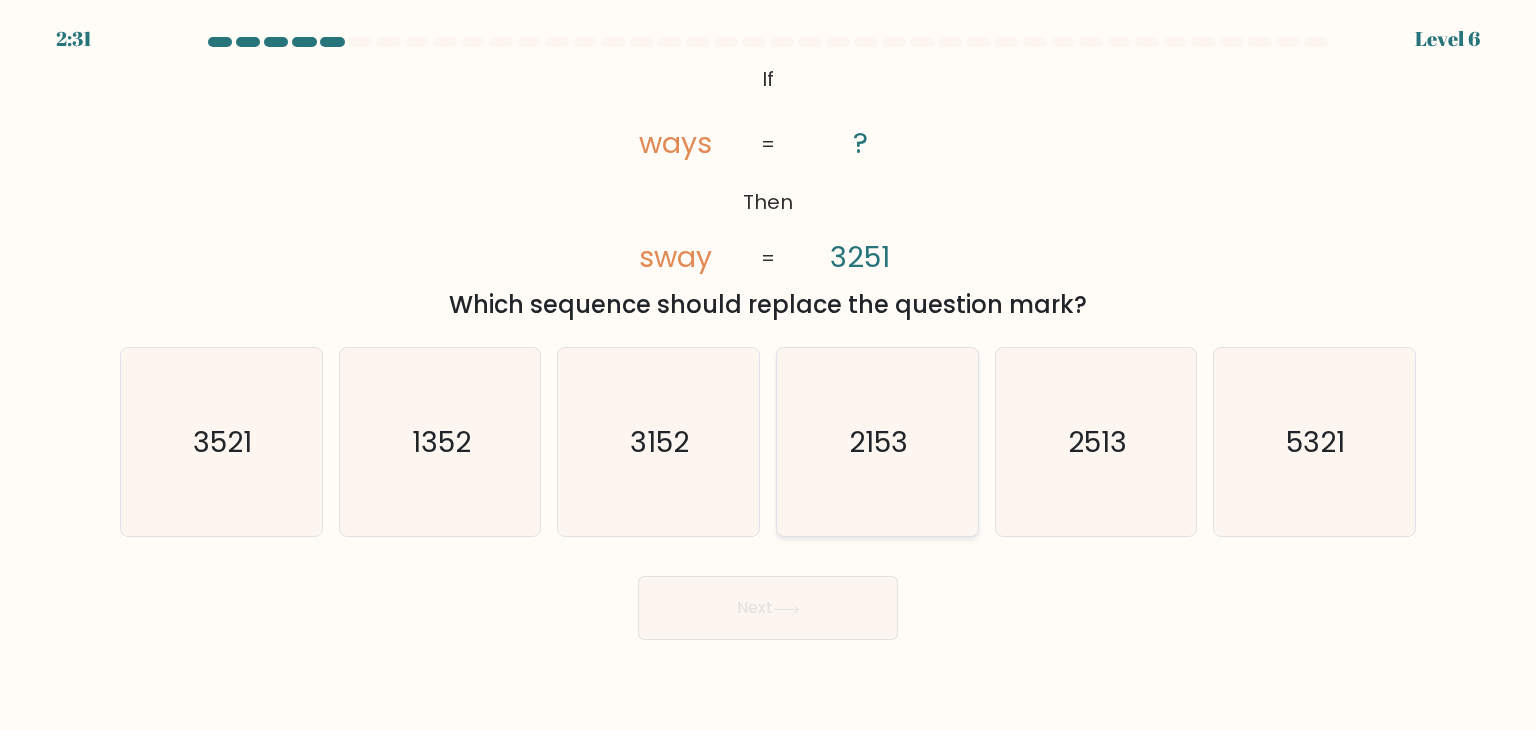click on "2153" at bounding box center [879, 442] 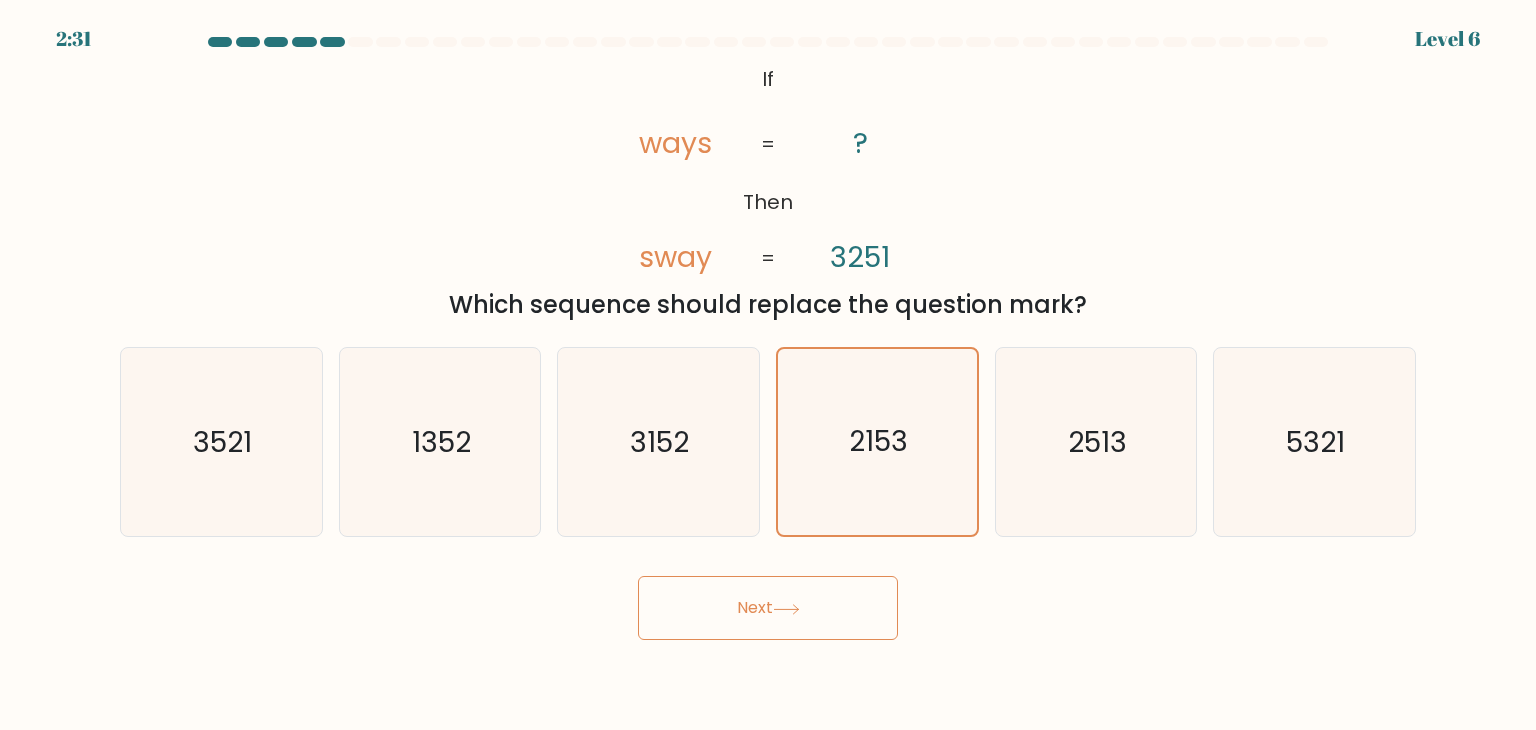 click on "Next" at bounding box center (768, 608) 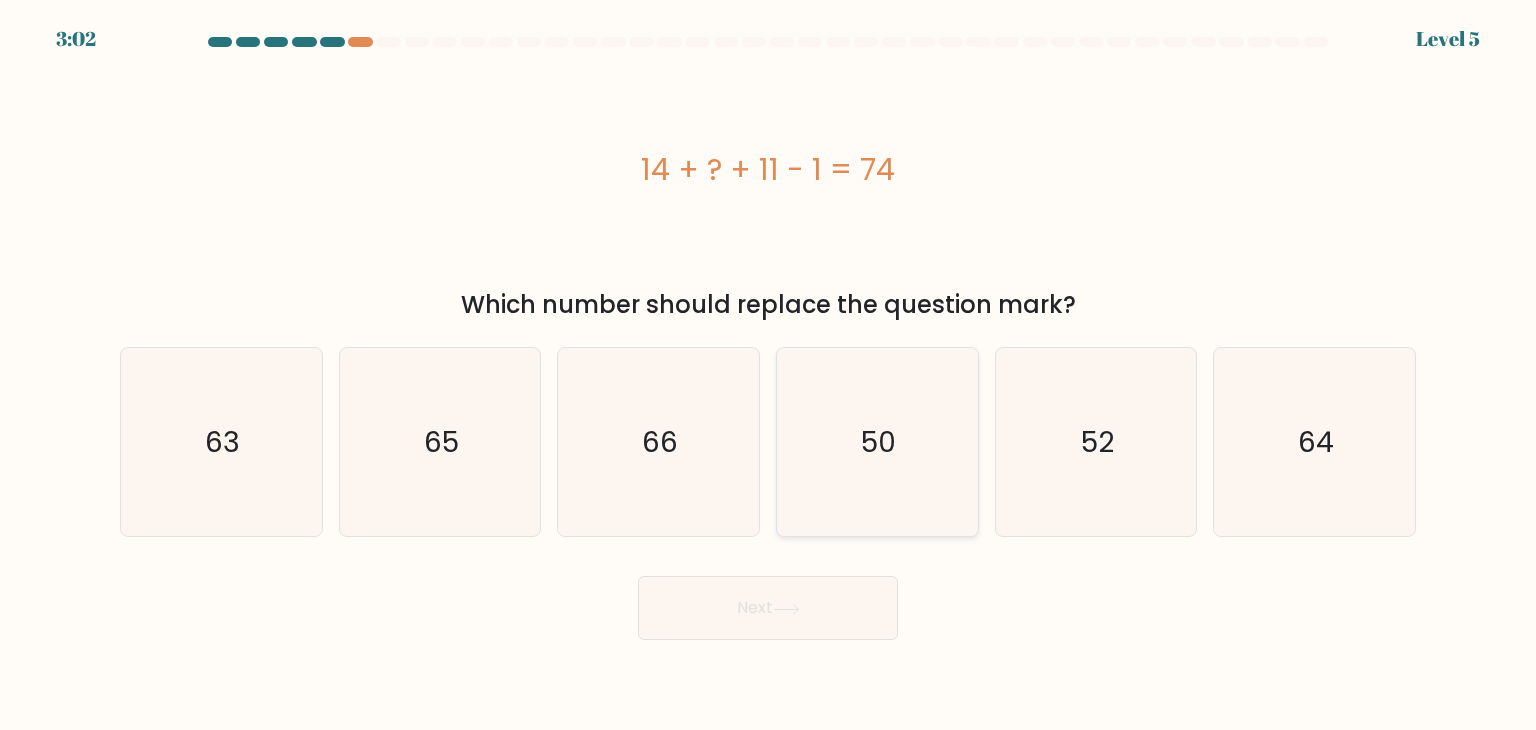 click on "50" at bounding box center [879, 442] 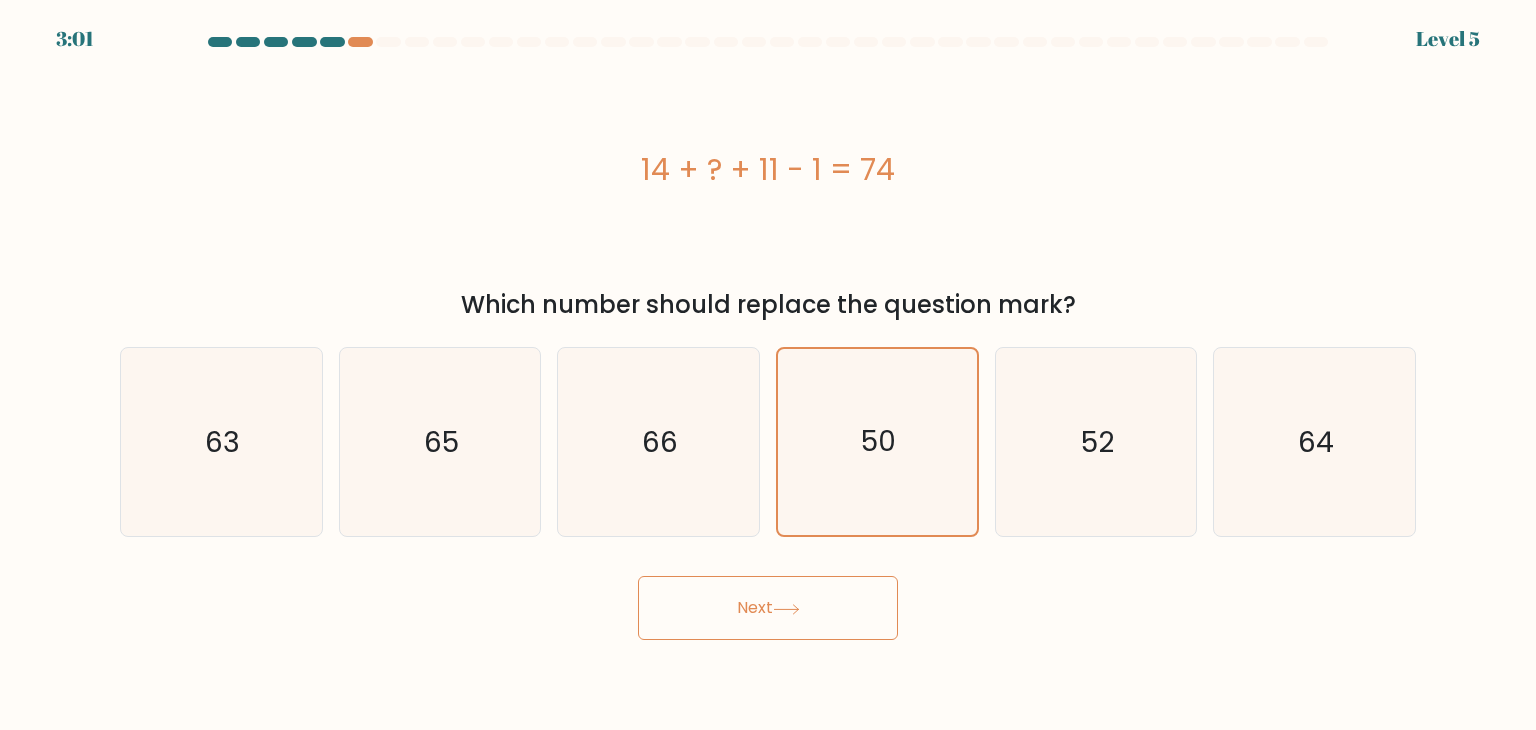 click on "Next" at bounding box center (768, 608) 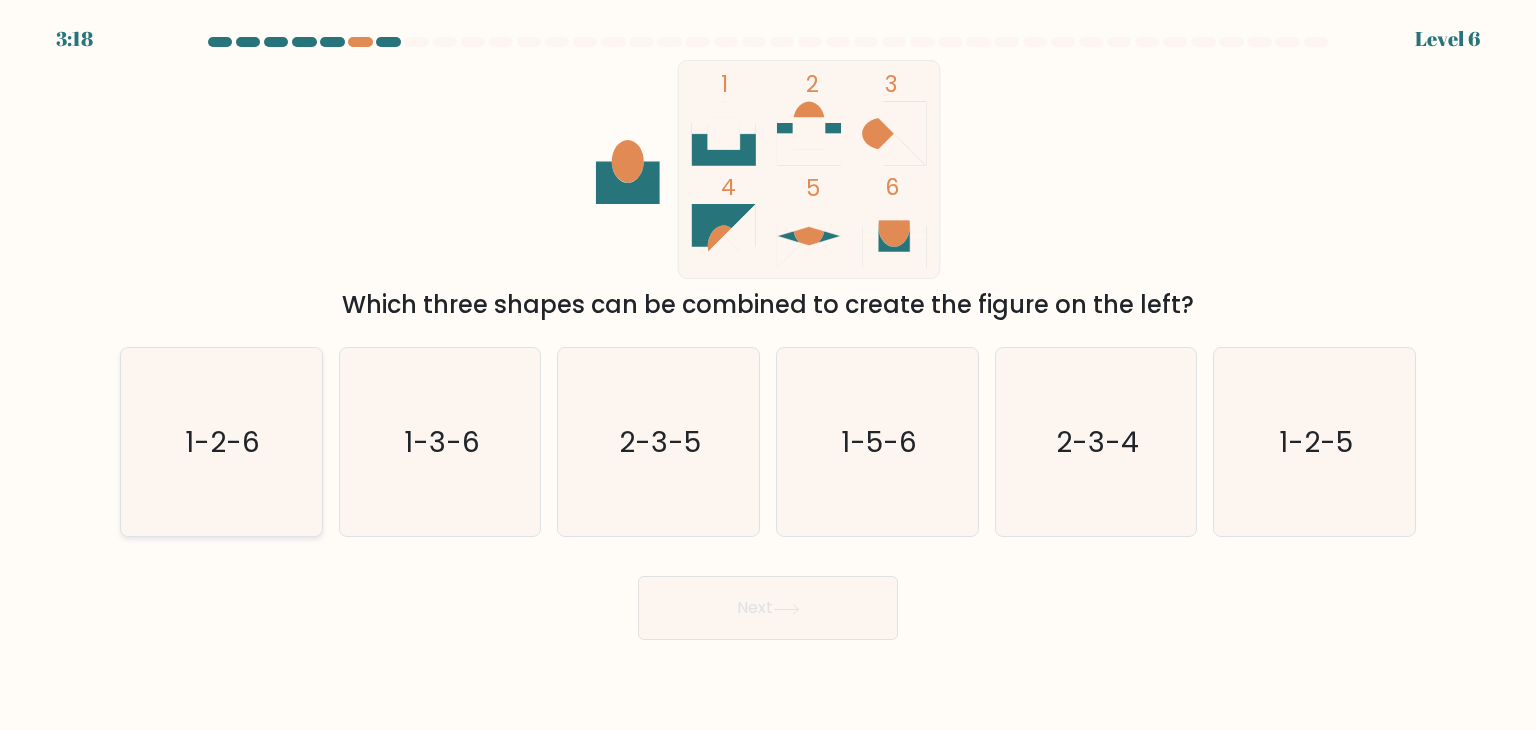 click on "1-2-6" at bounding box center [221, 442] 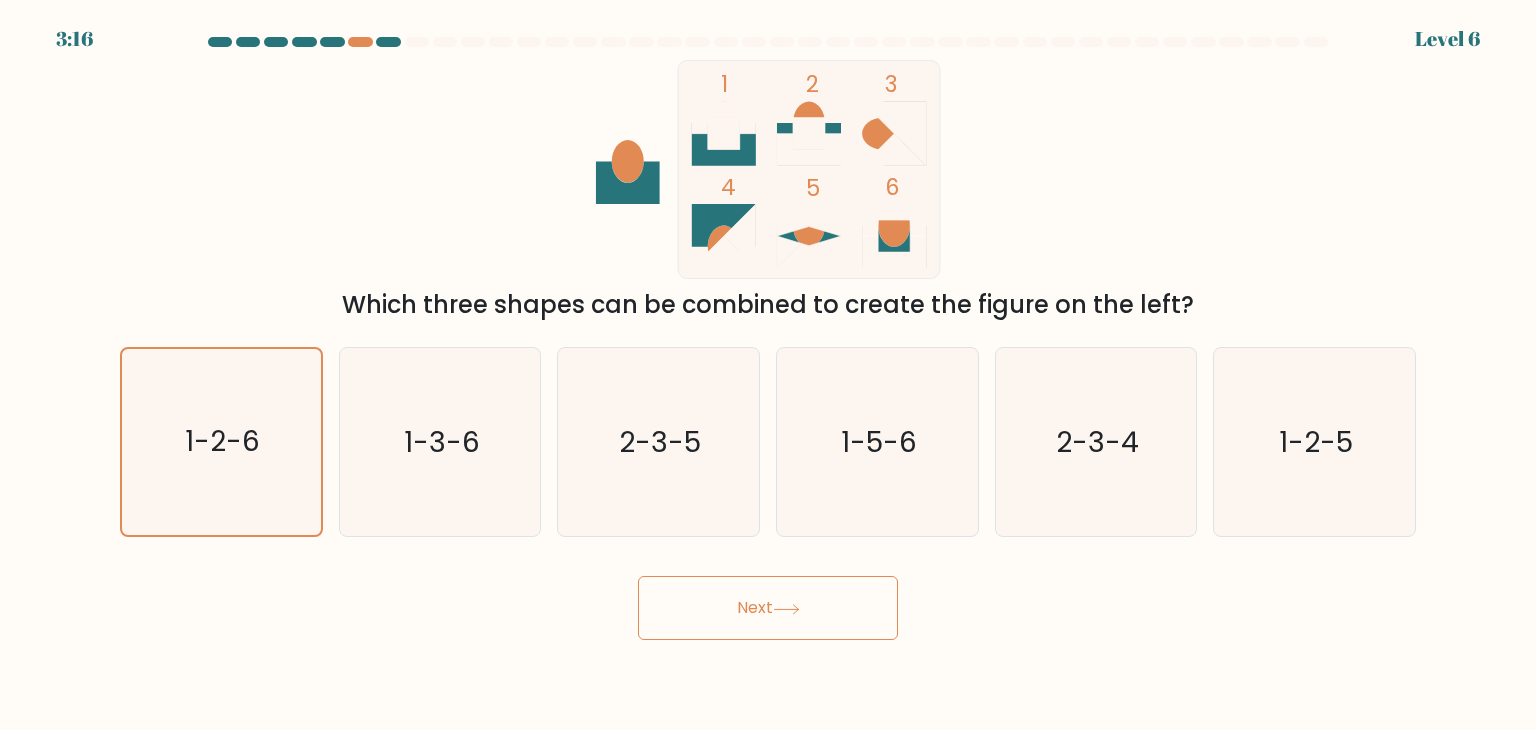 click on "Next" at bounding box center (768, 608) 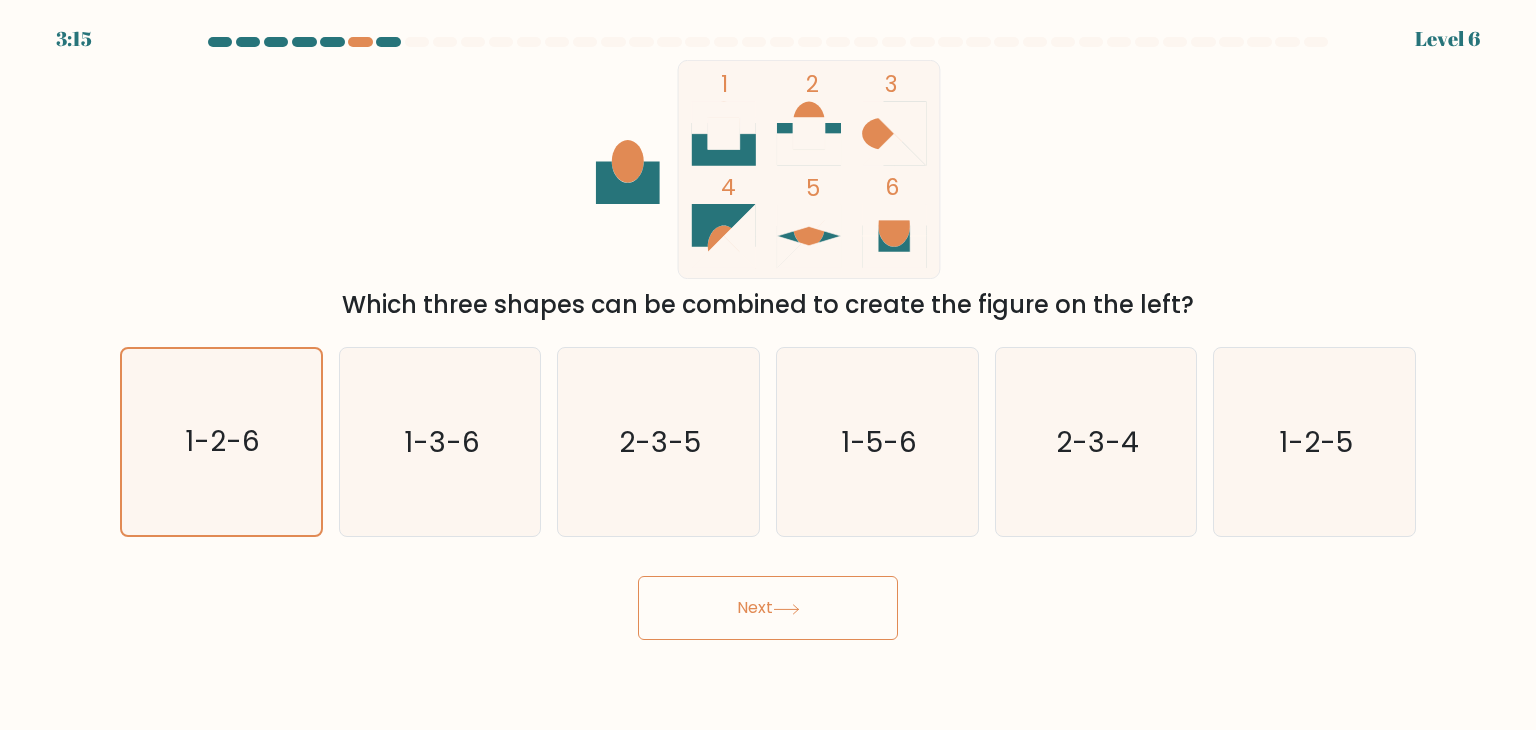 click on "Next" at bounding box center [768, 608] 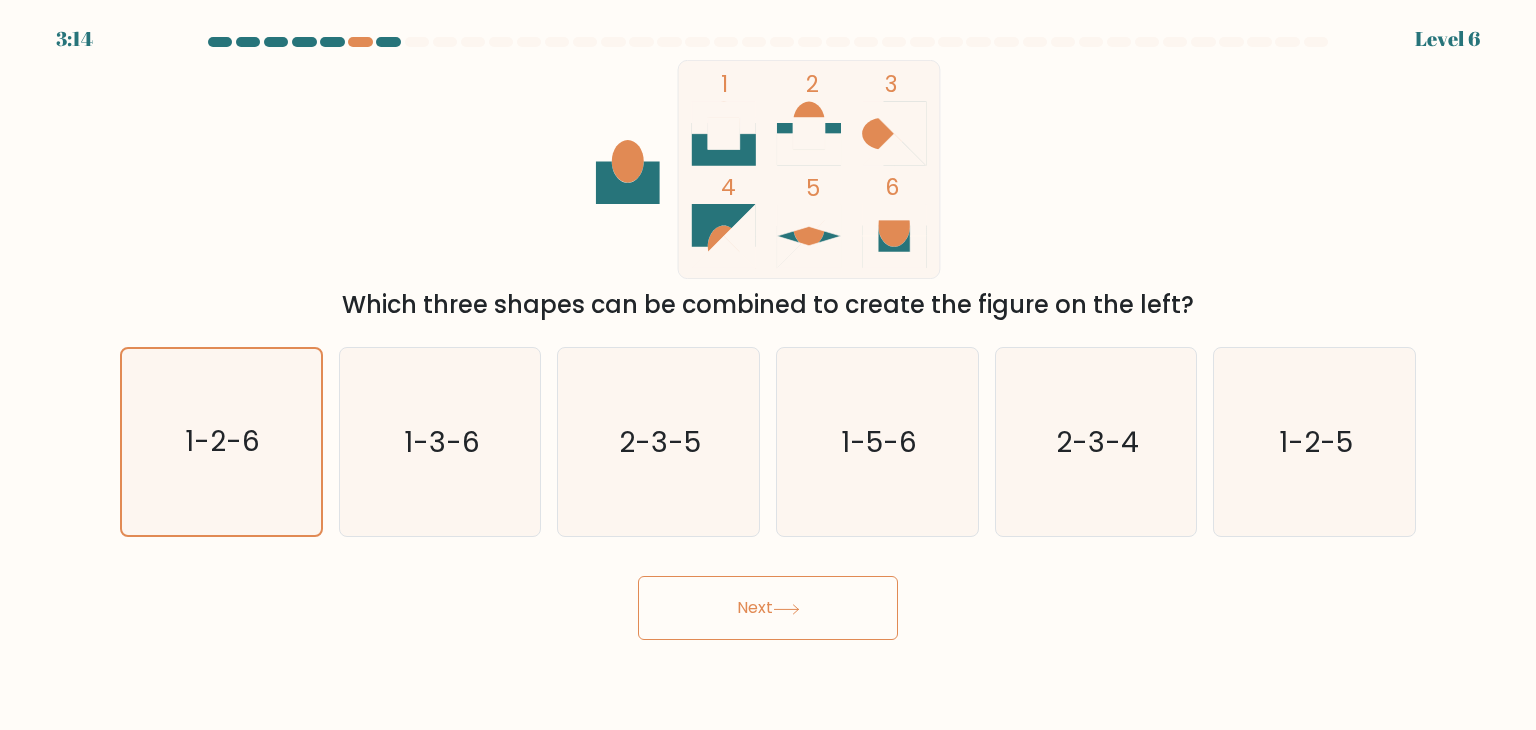 click at bounding box center [786, 608] 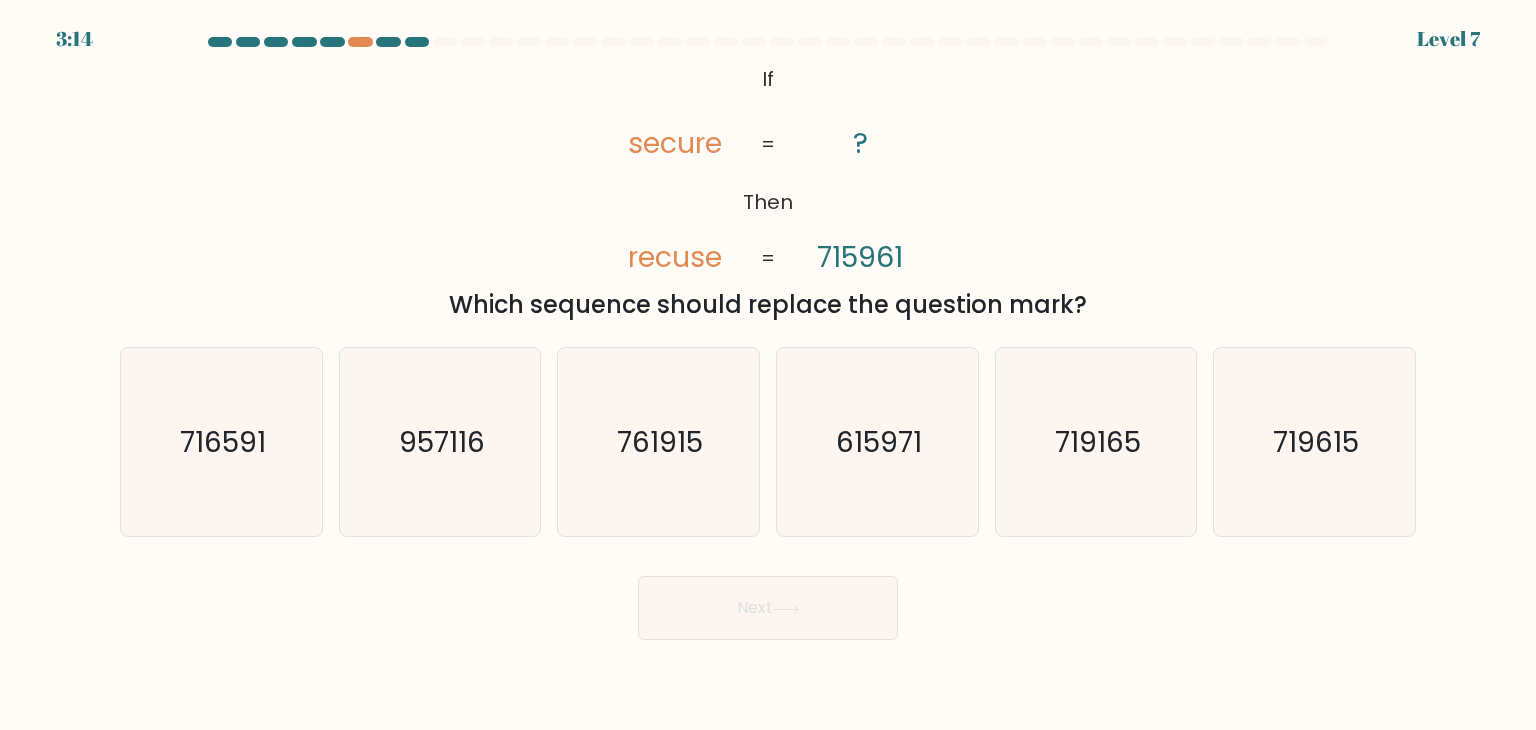 click at bounding box center [786, 608] 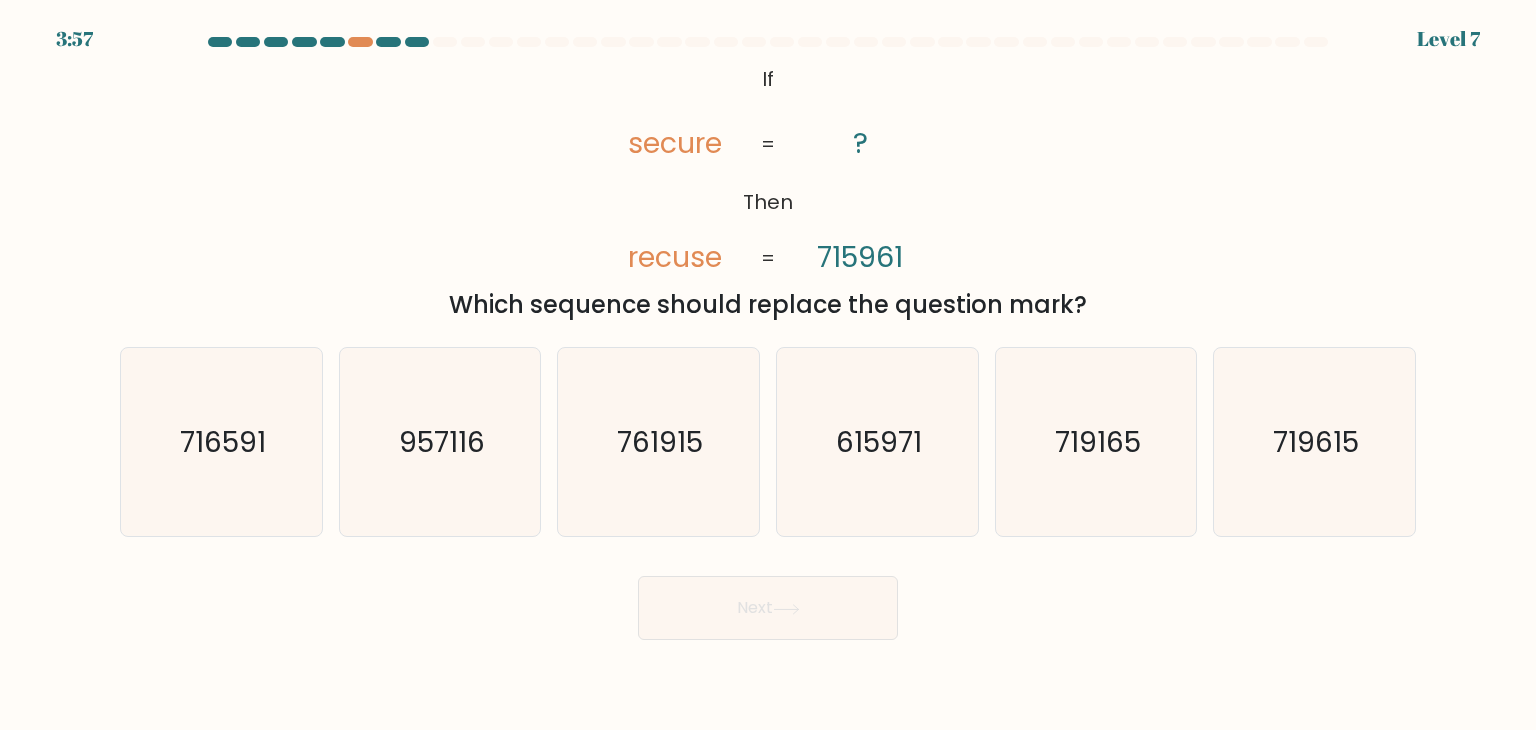 click on "@import url('https://fonts.googleapis.com/css?family=Abril+Fatface:400,100,100italic,300,300italic,400italic,500,500italic,700,700italic,900,900italic');       If       Then       secure       recuse       ?       715961       =       =
Which sequence should replace the question mark?" at bounding box center (768, 191) 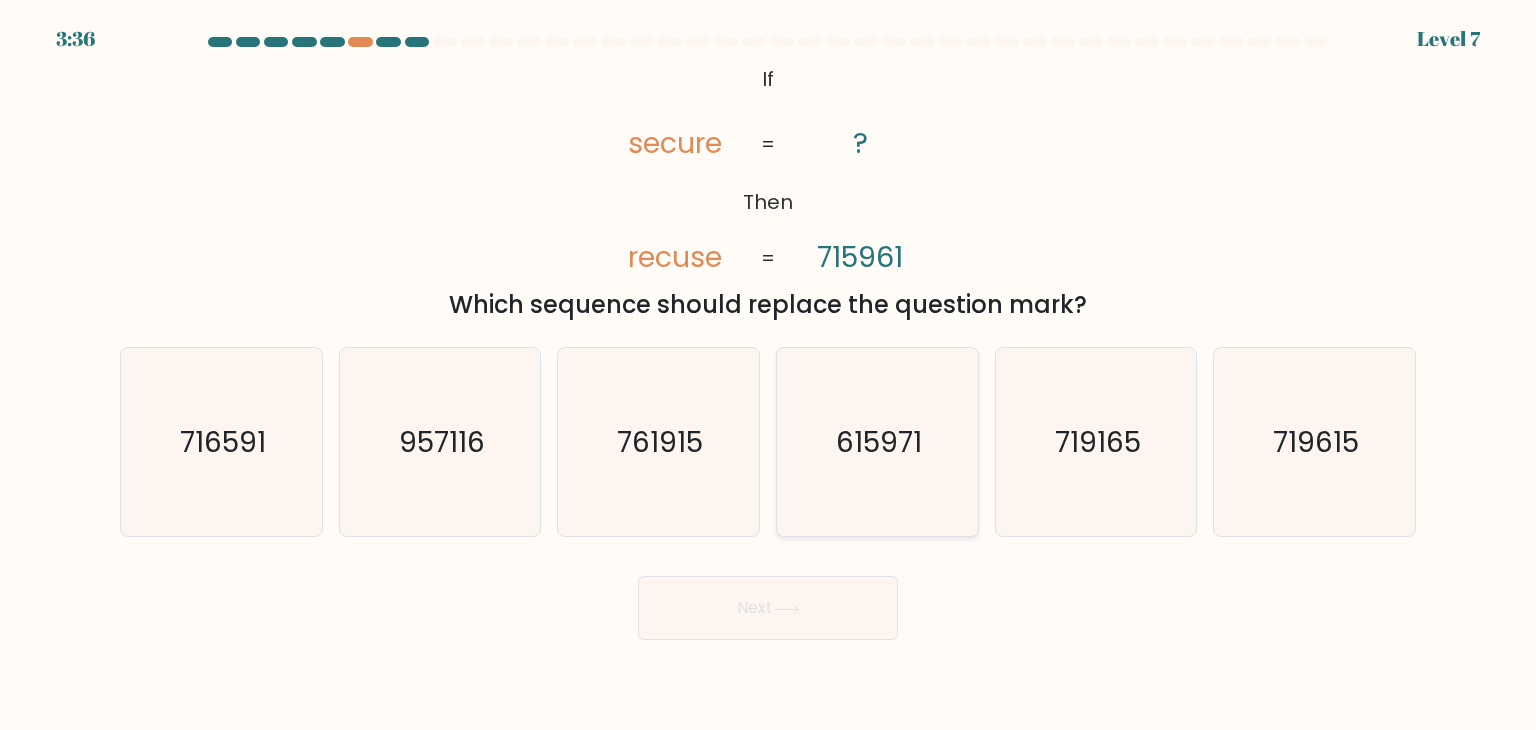 click on "615971" at bounding box center (879, 442) 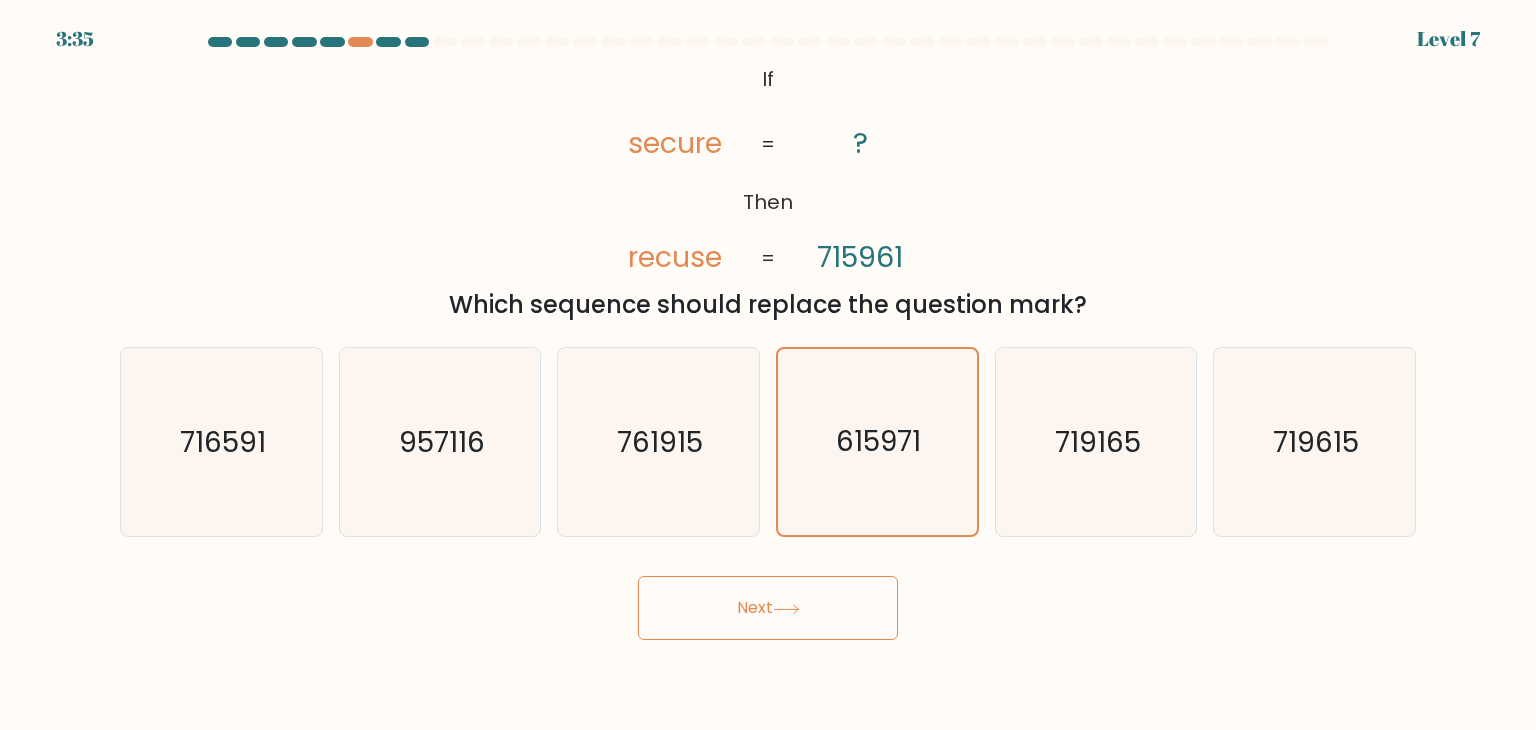 click on "Next" at bounding box center (768, 608) 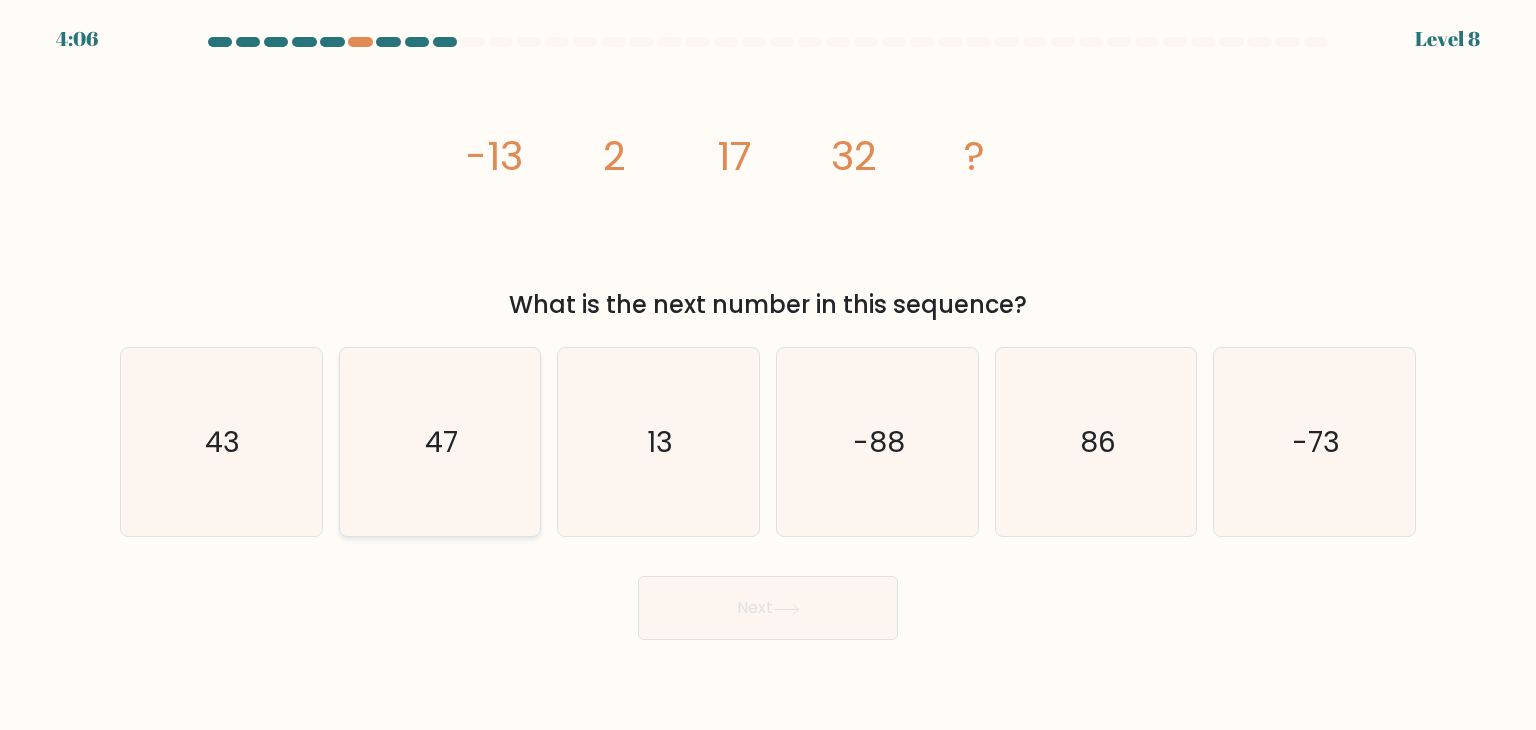 click on "47" at bounding box center (440, 442) 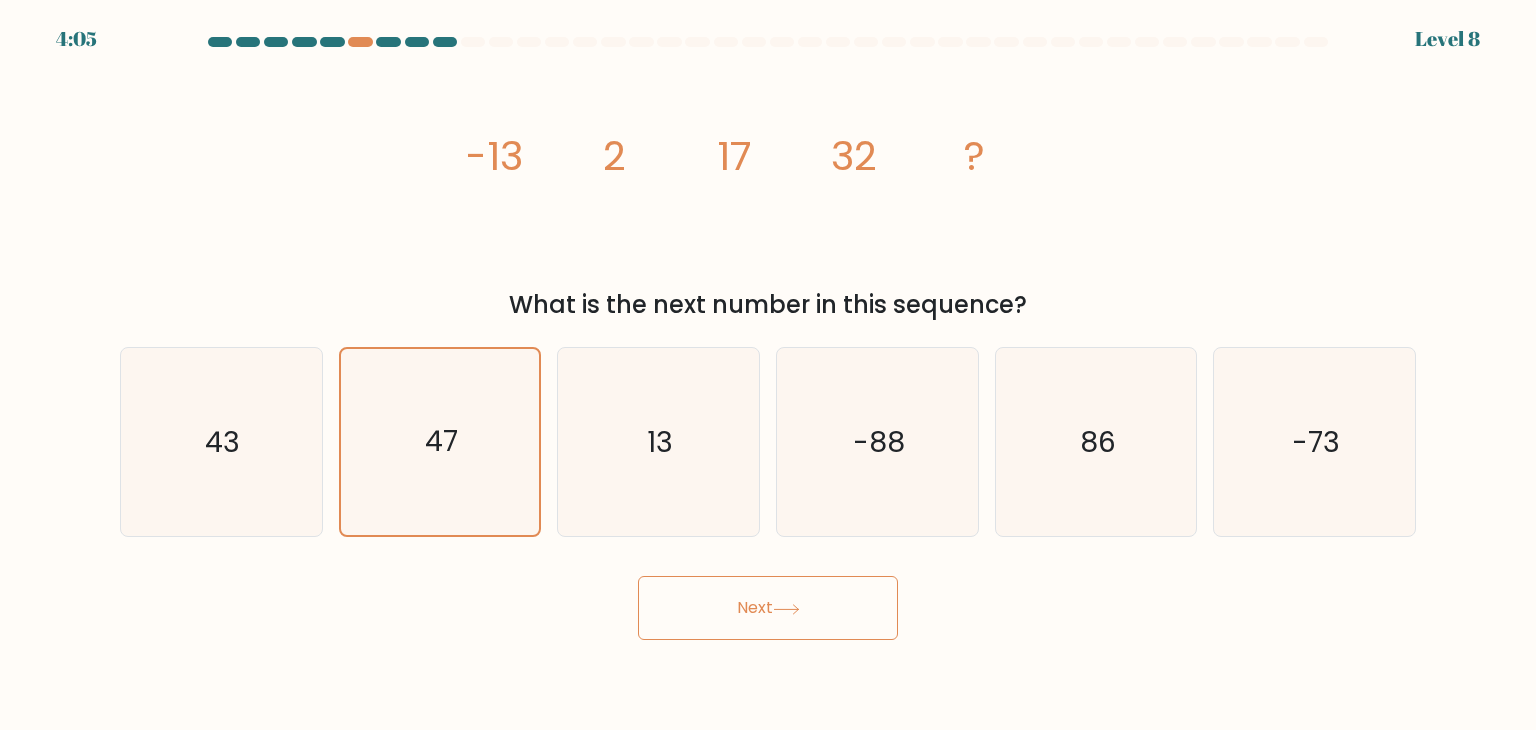 click on "Next" at bounding box center [768, 608] 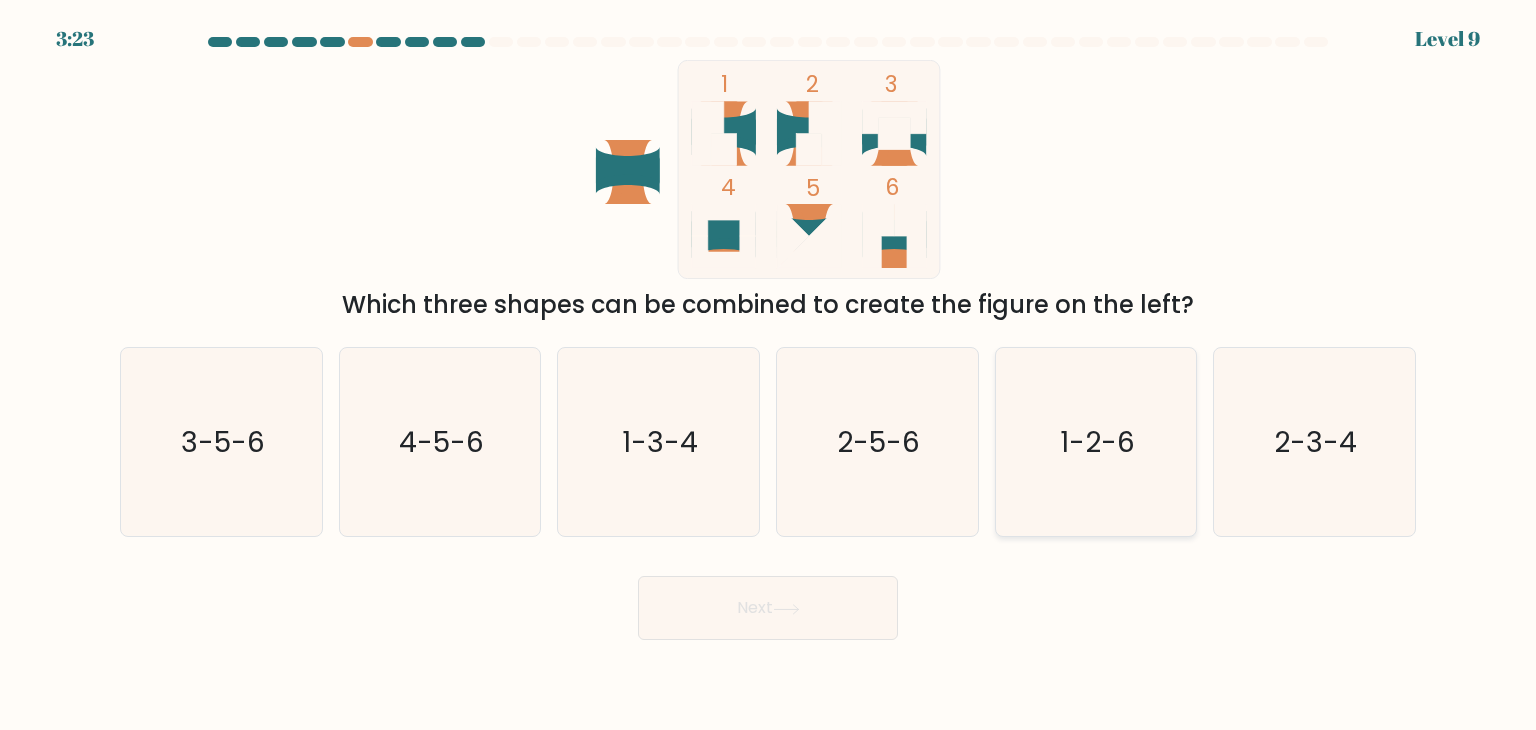 drag, startPoint x: 1087, startPoint y: 412, endPoint x: 1041, endPoint y: 447, distance: 57.801384 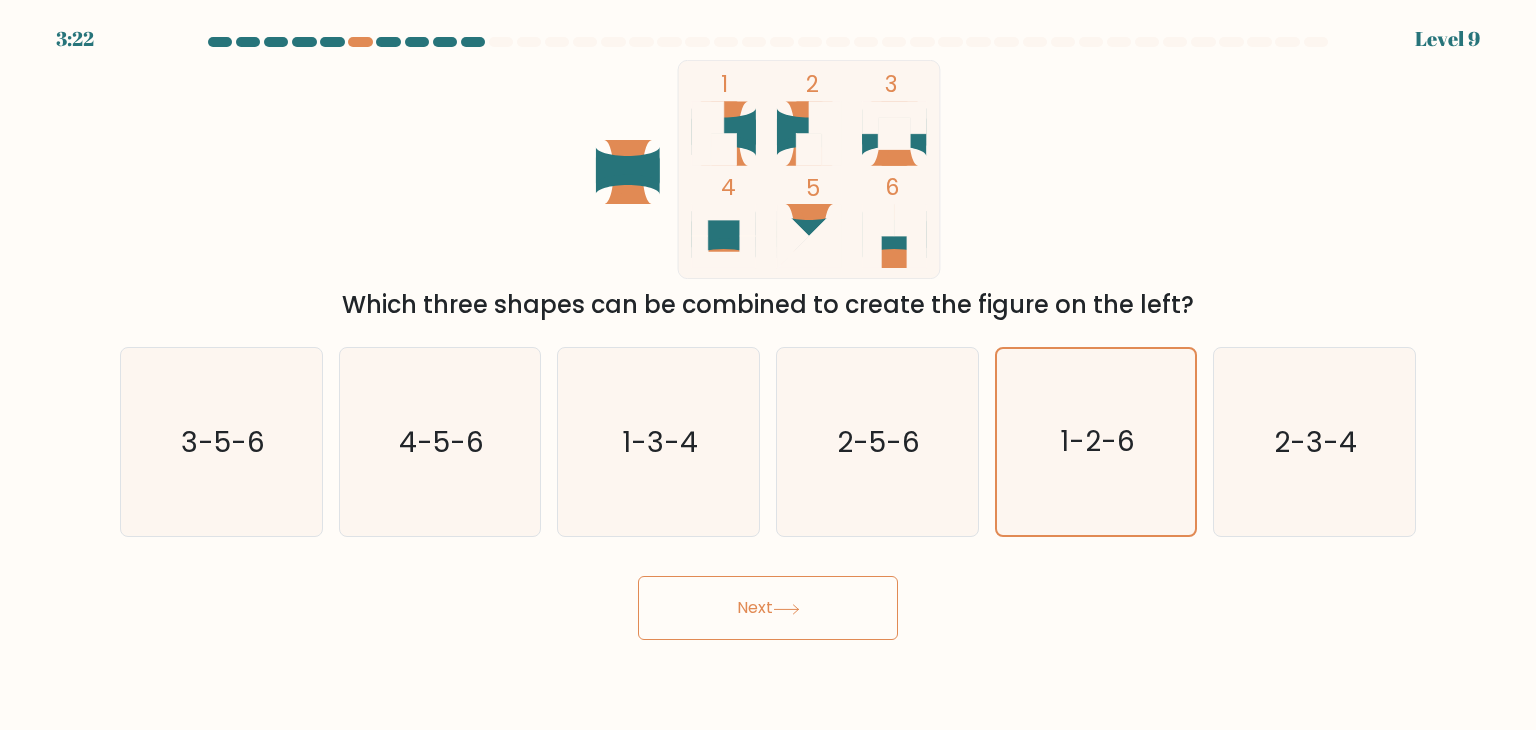click on "Next" at bounding box center (768, 608) 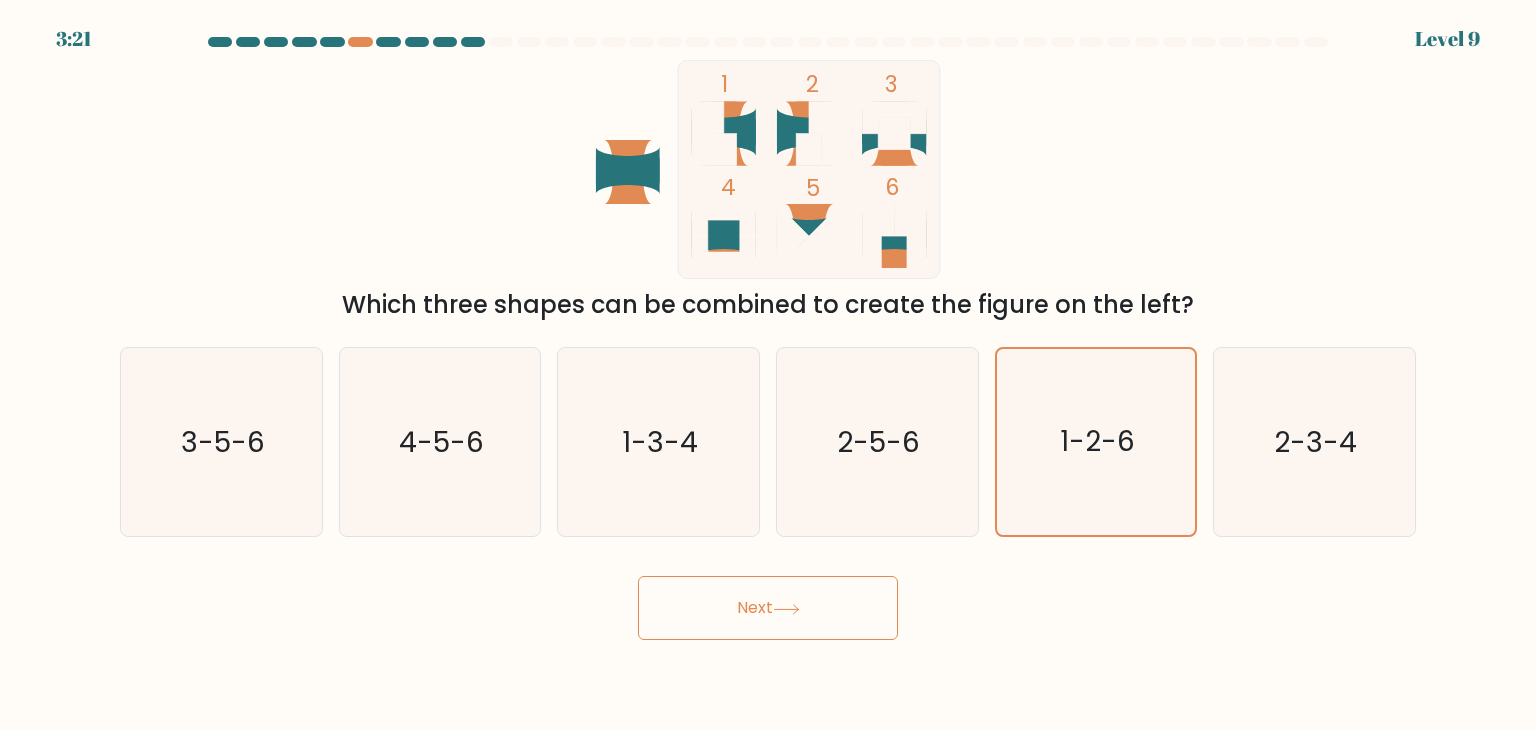 click on "Next" at bounding box center (768, 608) 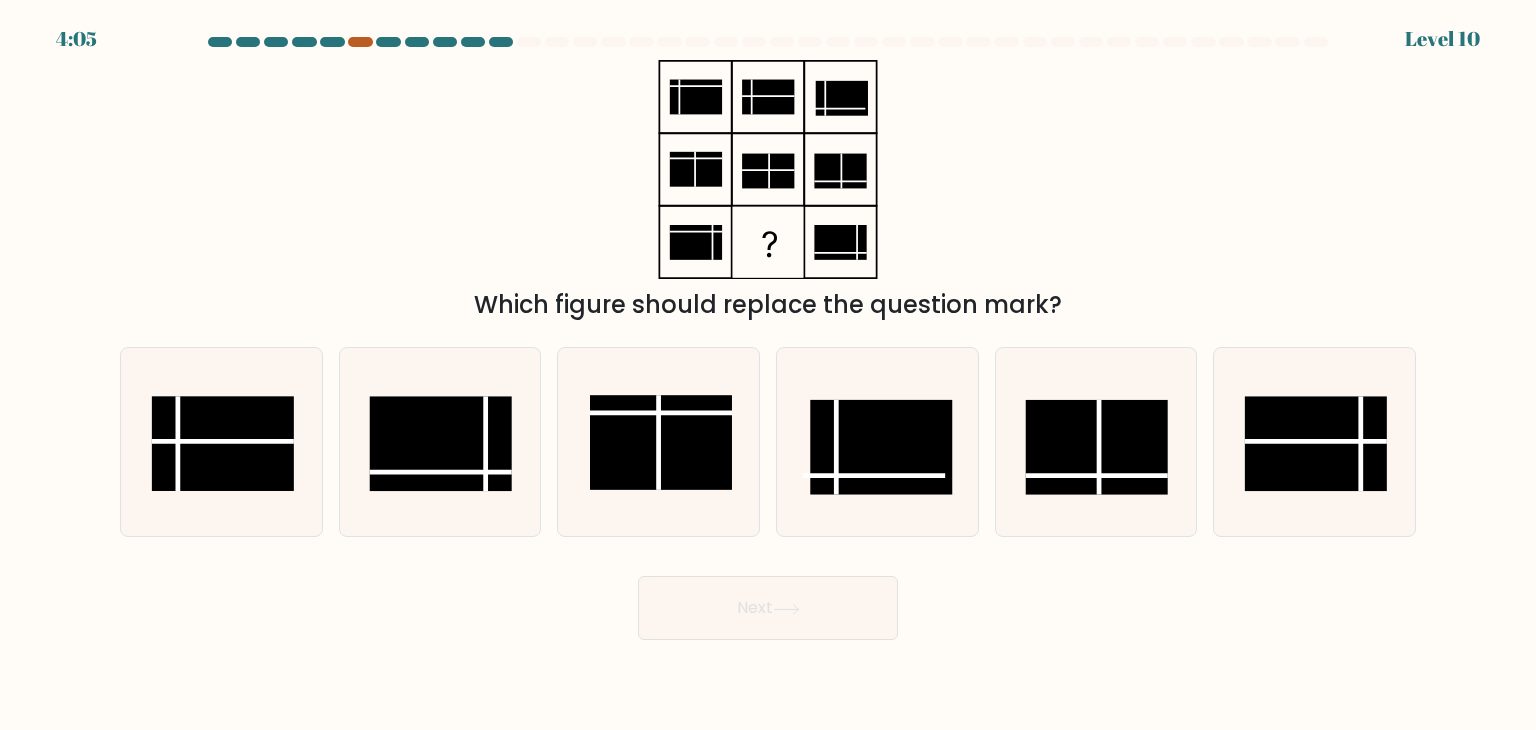 click at bounding box center (360, 42) 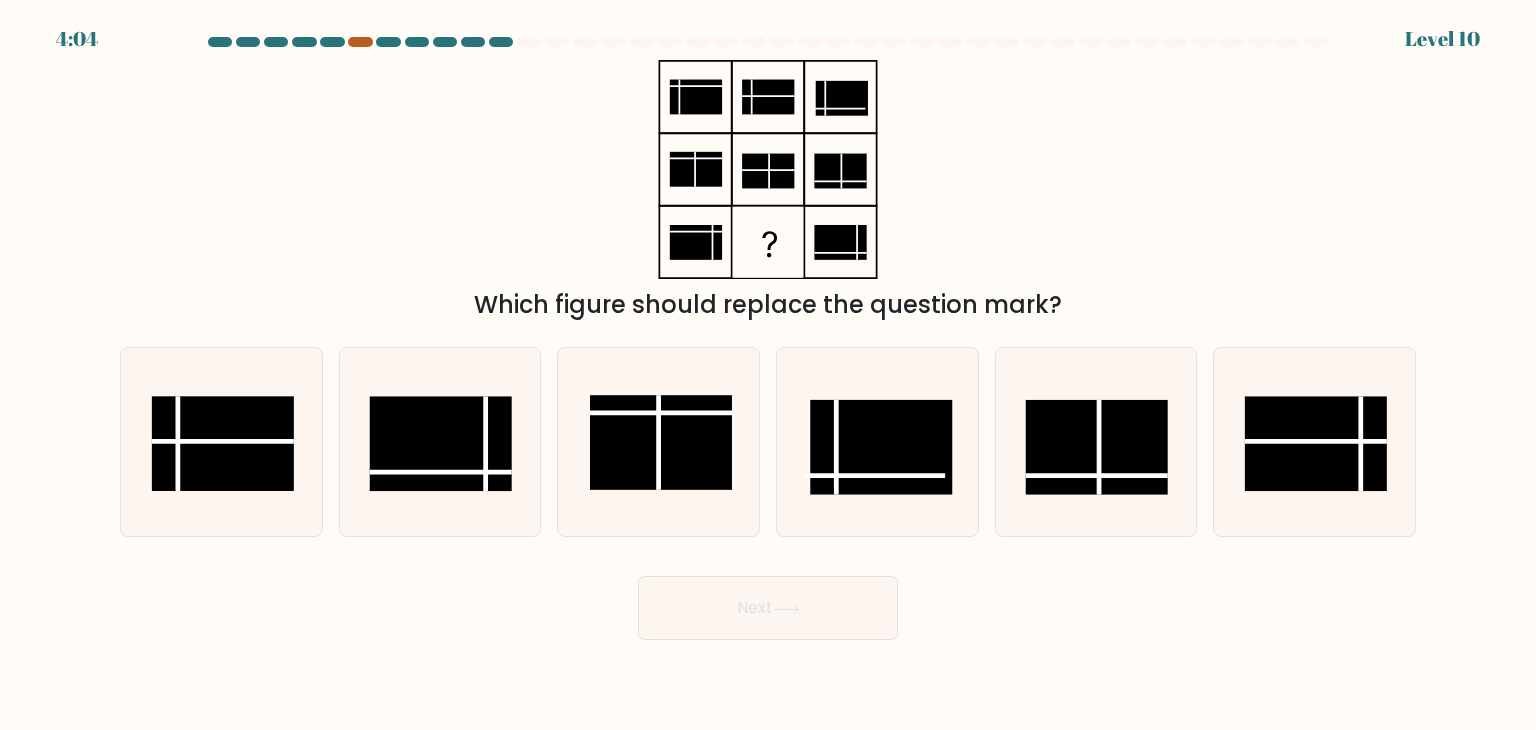 click at bounding box center (360, 42) 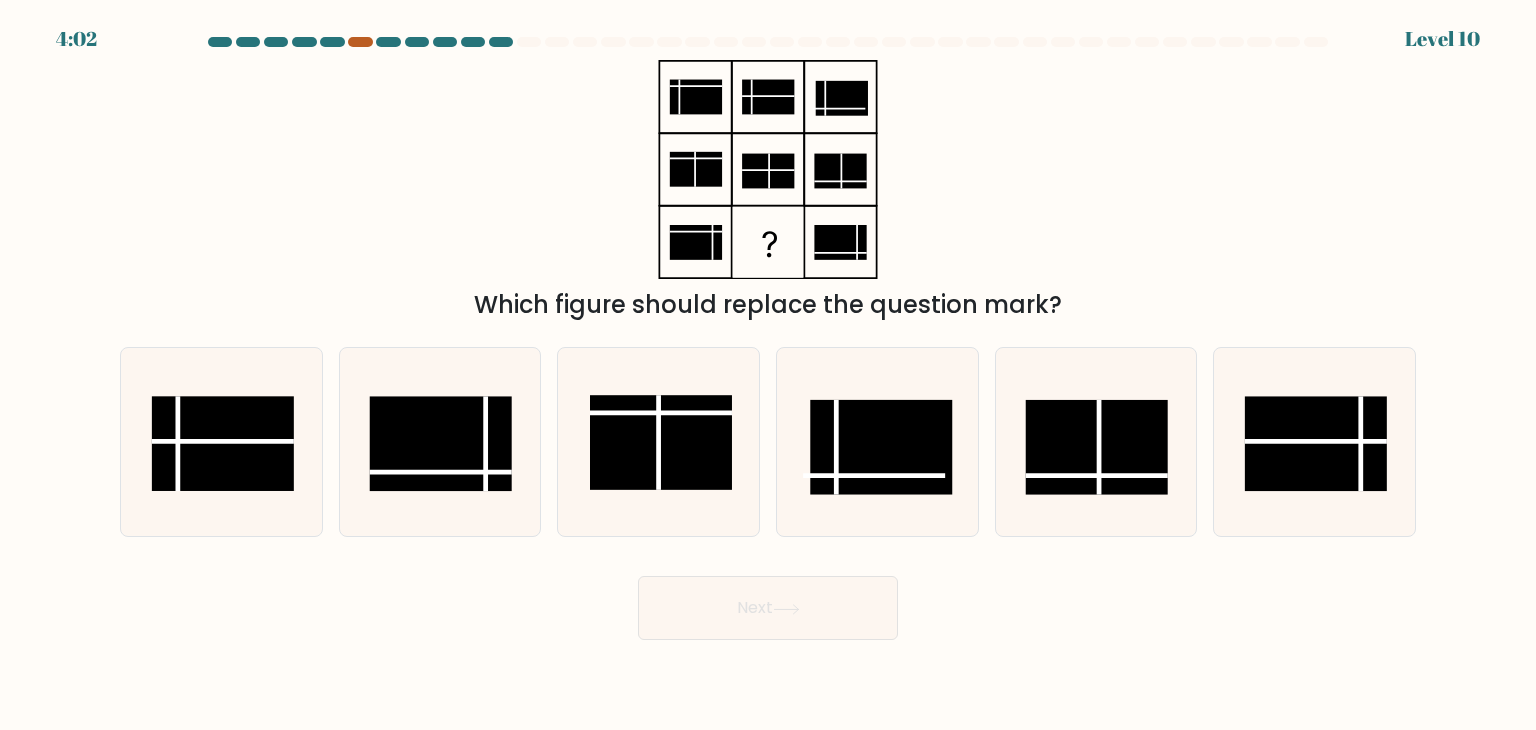 click at bounding box center (360, 42) 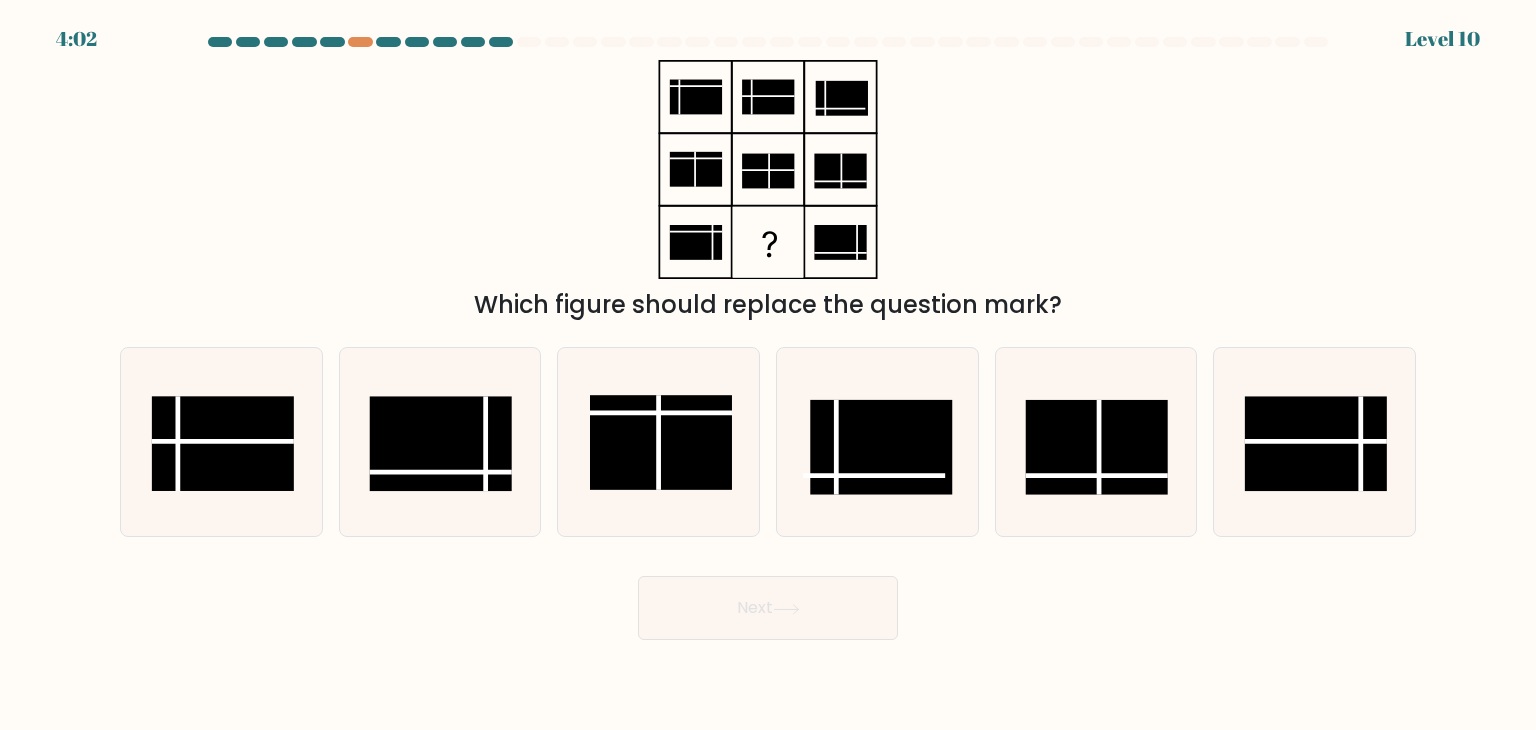 click on "4:02
Level 10" at bounding box center (768, 365) 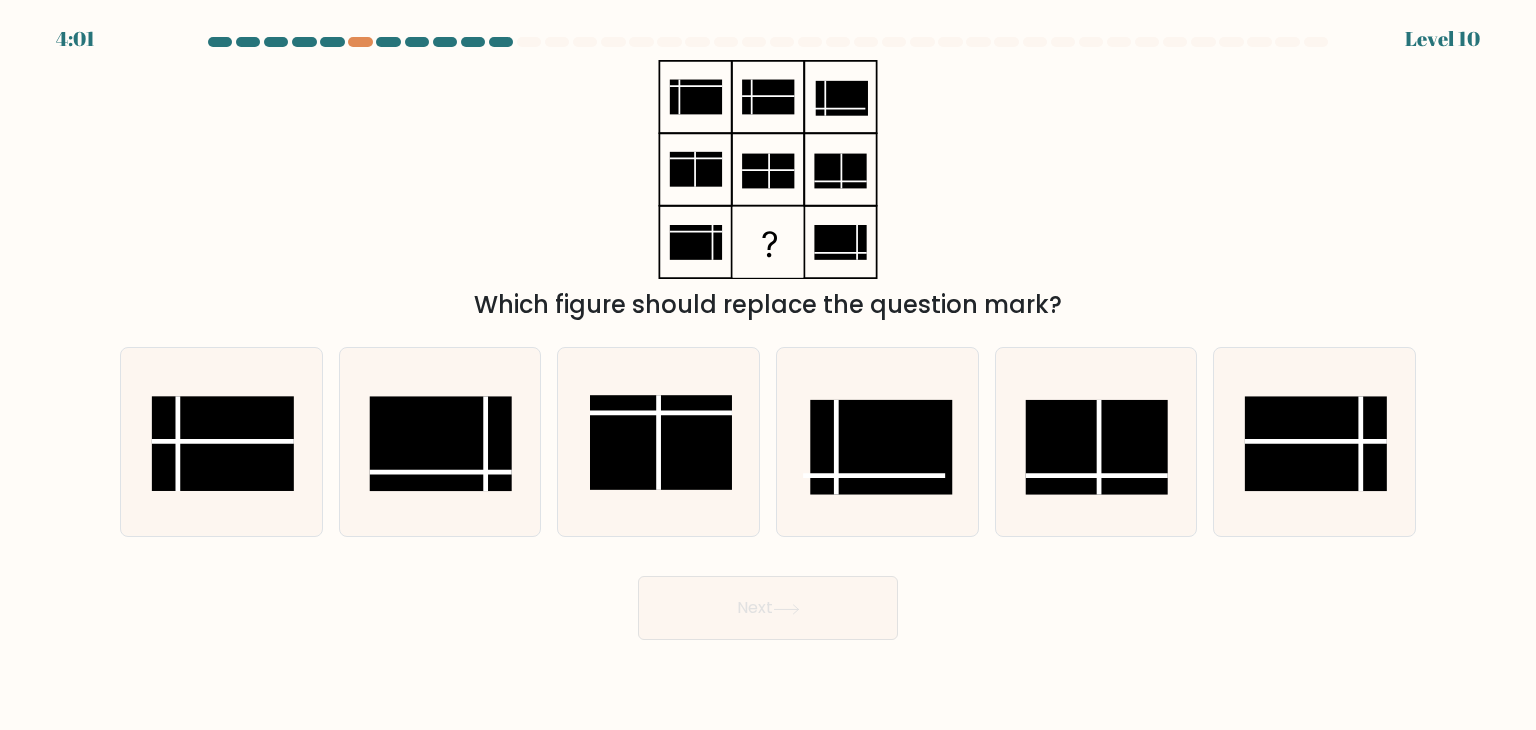 drag, startPoint x: 356, startPoint y: 33, endPoint x: 358, endPoint y: 10, distance: 23.086792 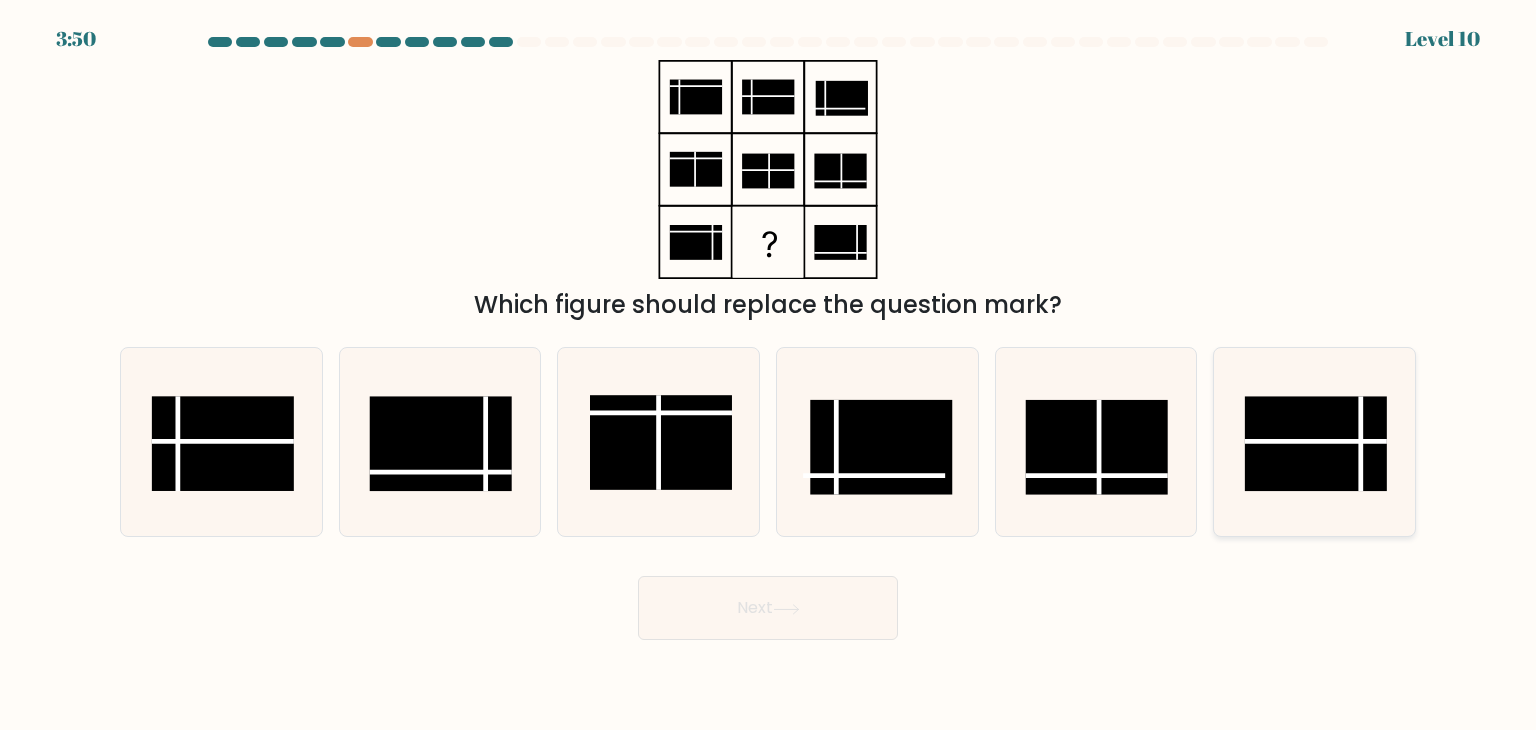 click at bounding box center [1316, 444] 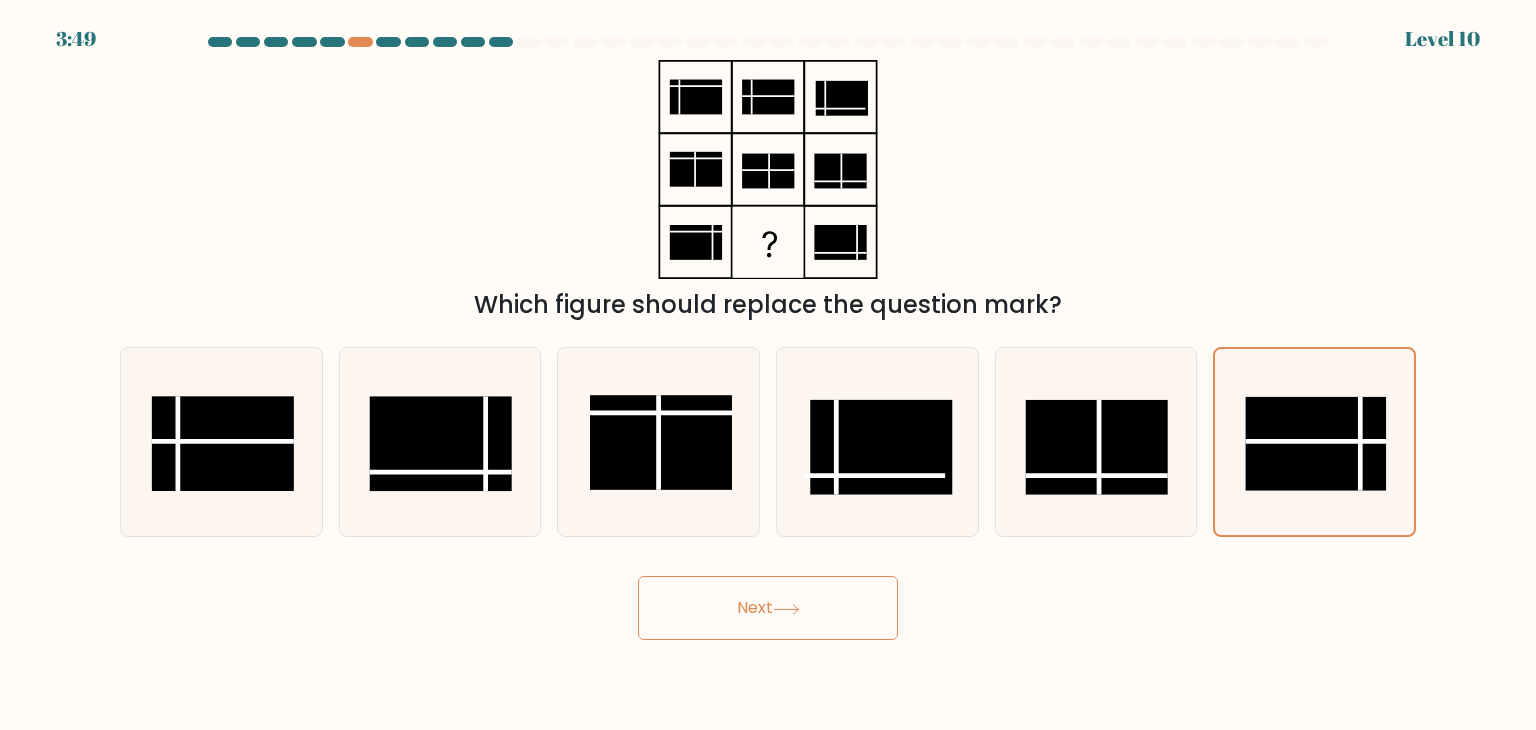 click on "Next" at bounding box center [768, 608] 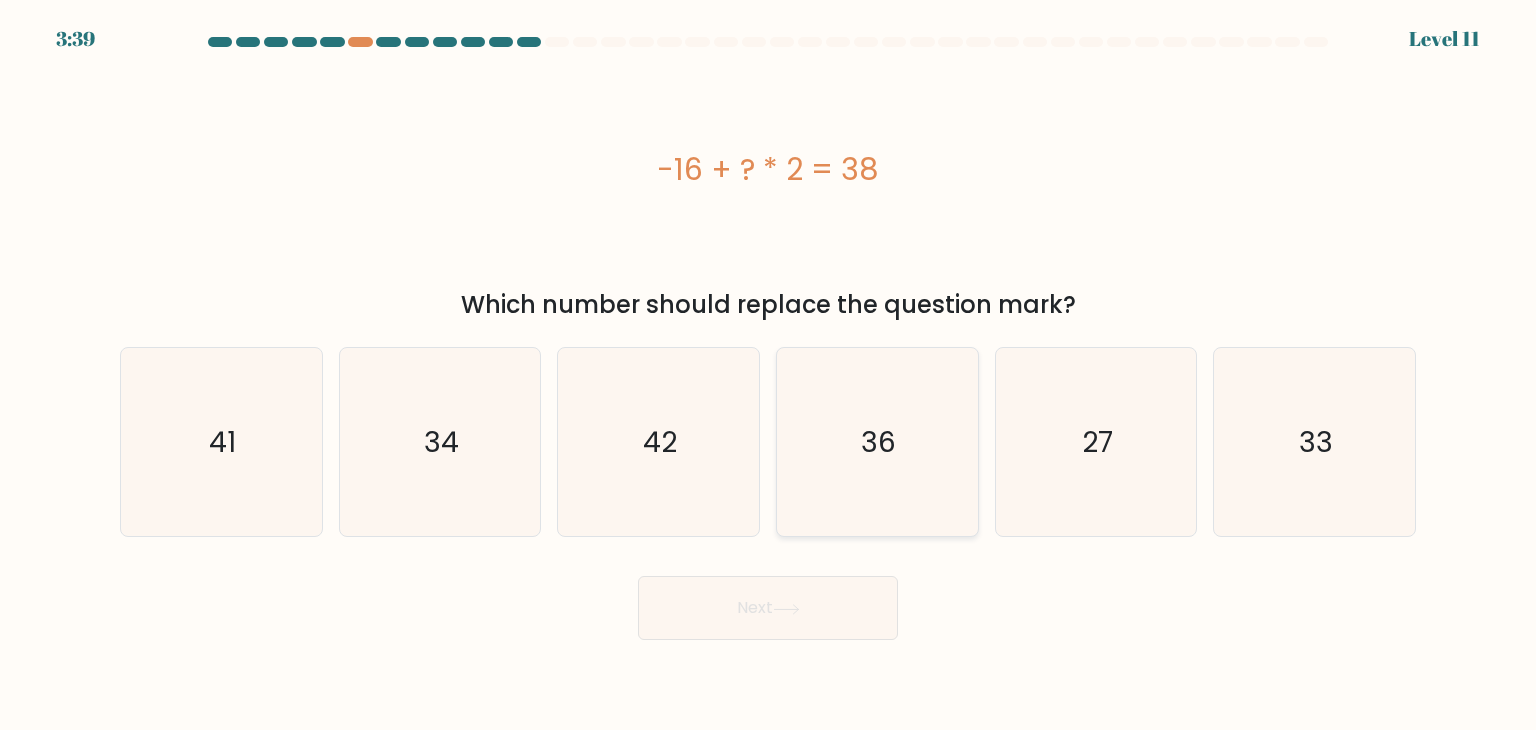 drag, startPoint x: 873, startPoint y: 405, endPoint x: 854, endPoint y: 415, distance: 21.470911 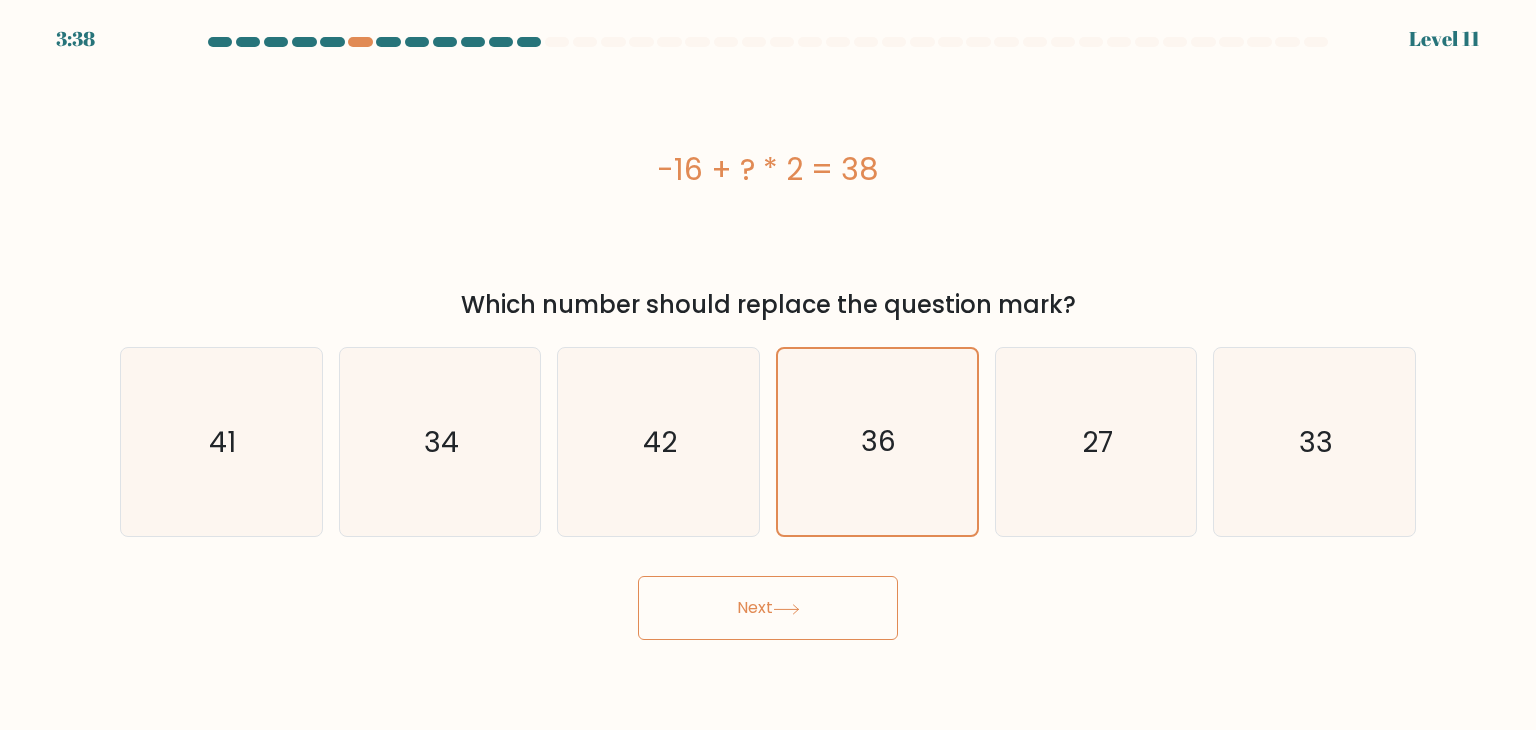 click on "Next" at bounding box center [768, 608] 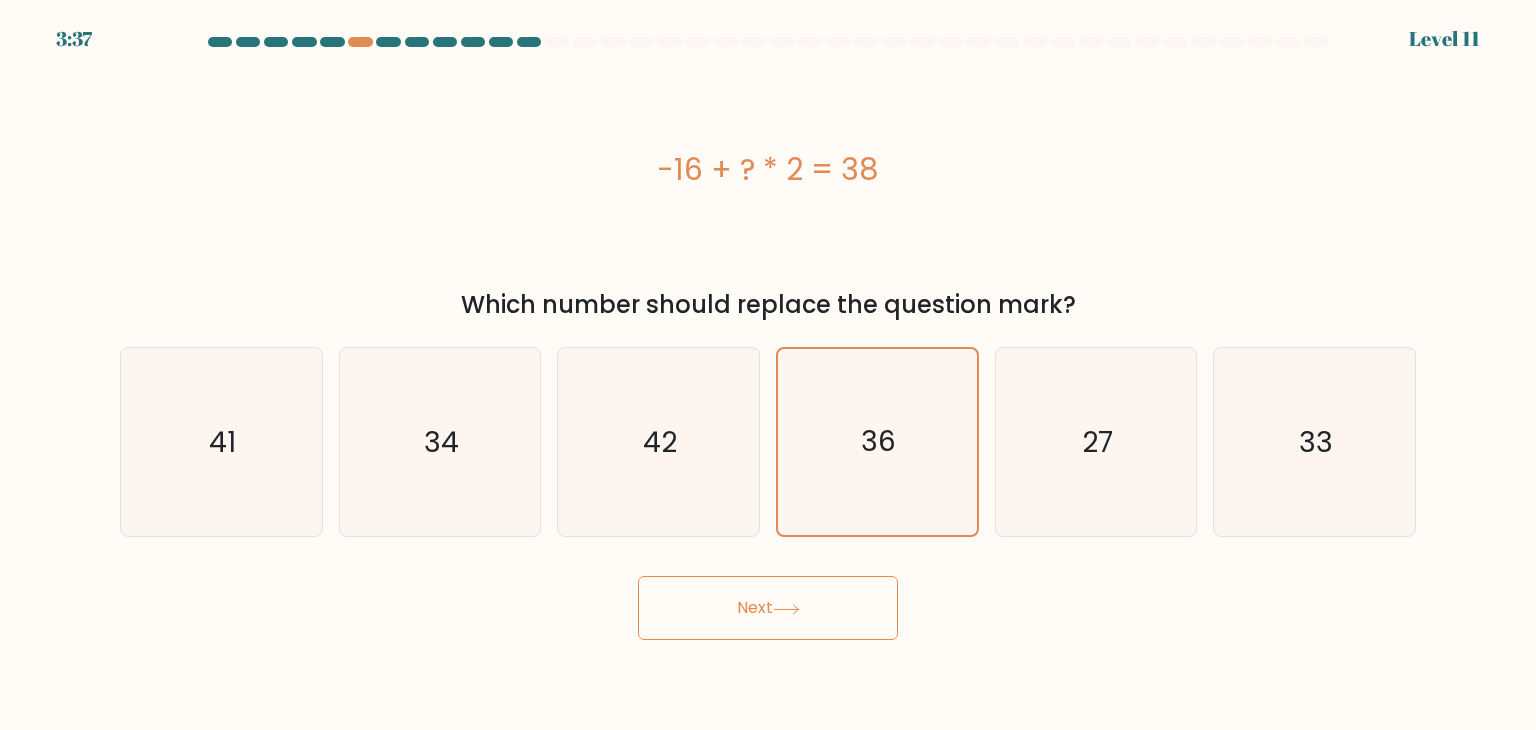 click on "Next" at bounding box center (768, 608) 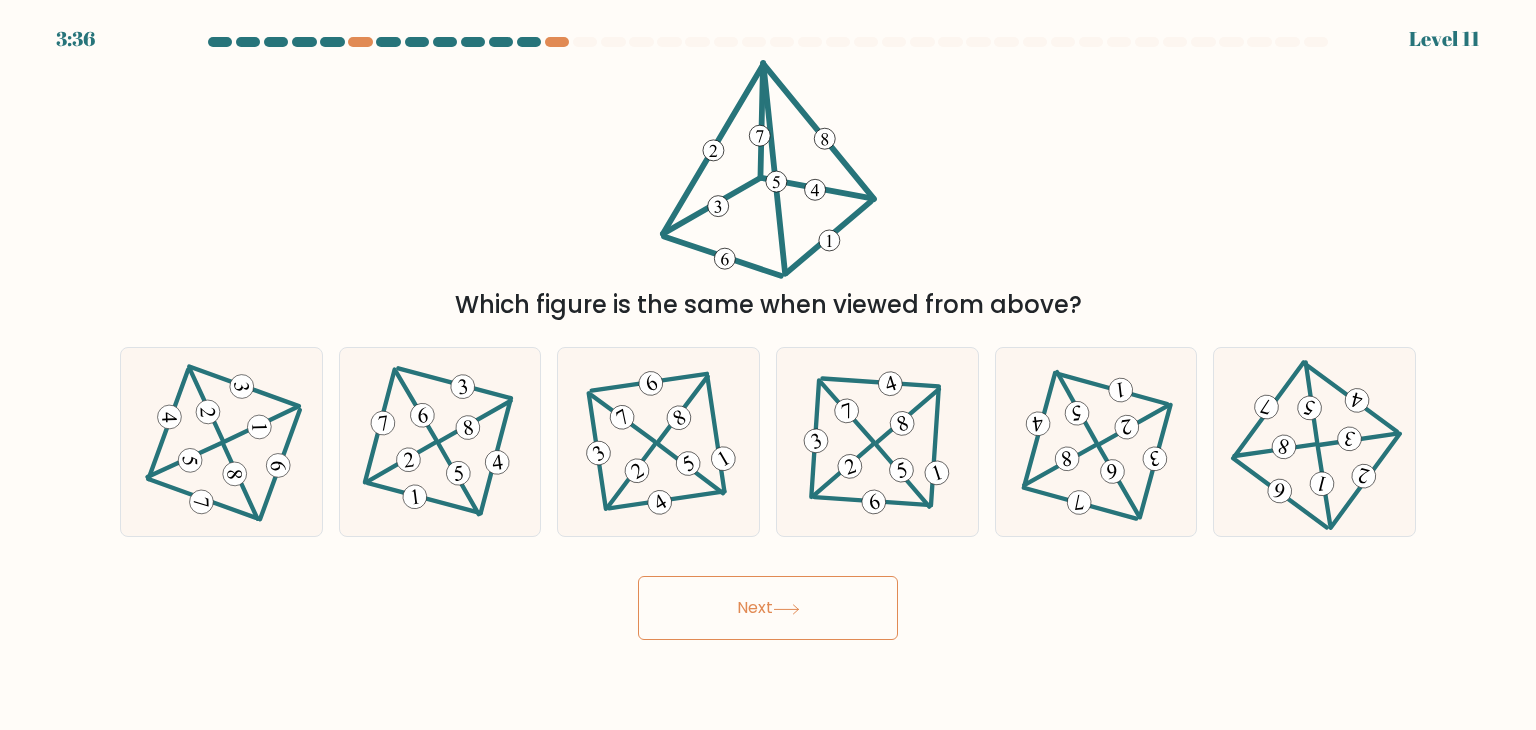 drag, startPoint x: 775, startPoint y: 622, endPoint x: 776, endPoint y: 607, distance: 15.033297 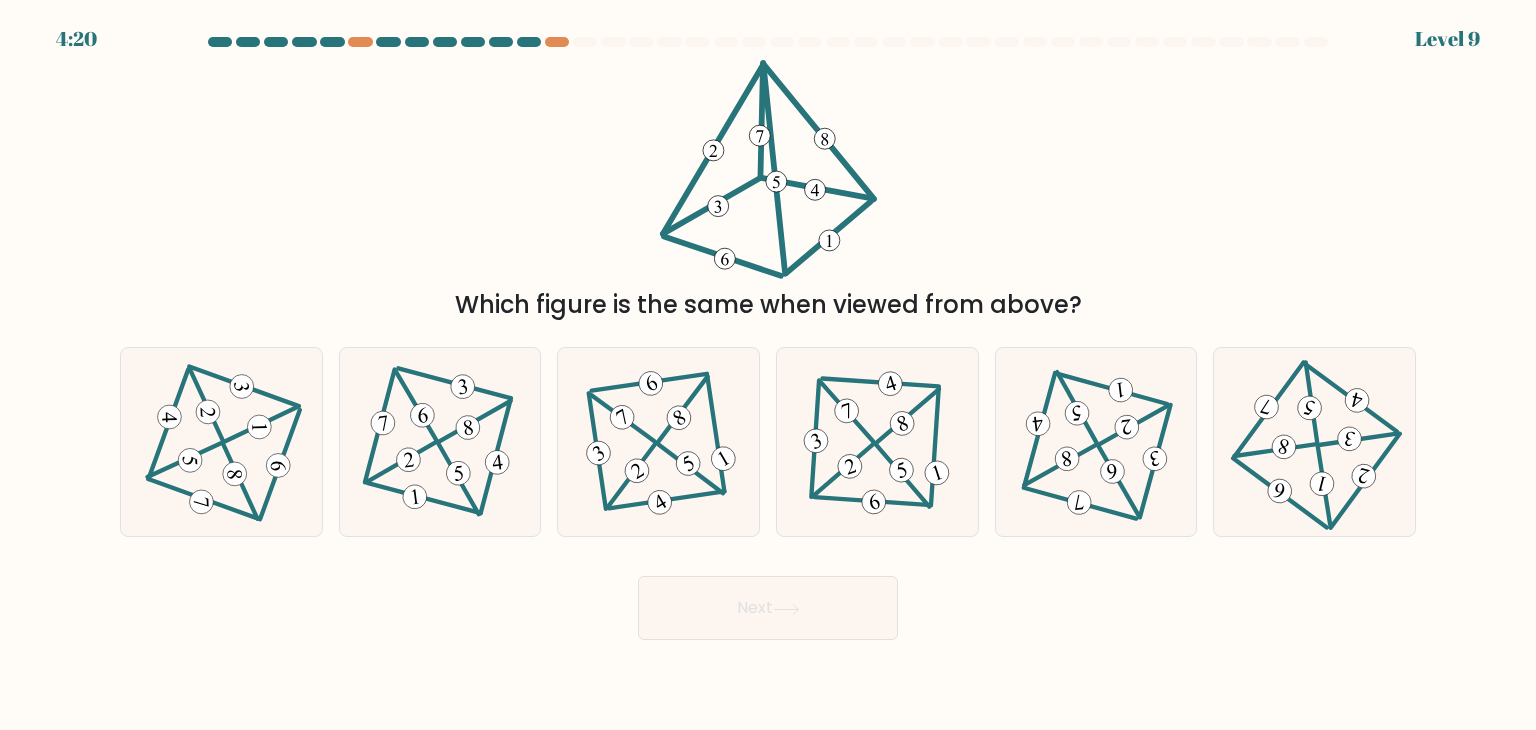click at bounding box center (768, 338) 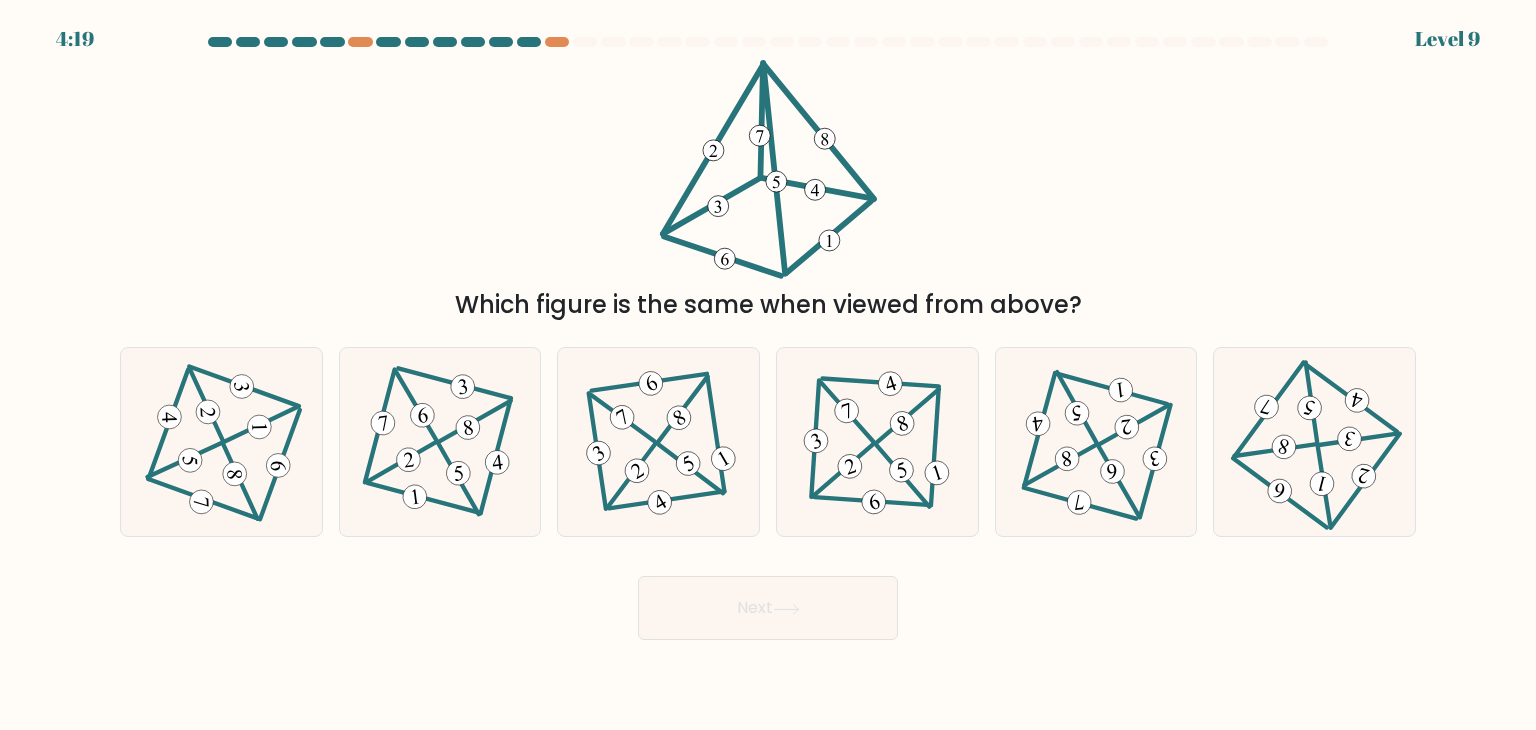 drag, startPoint x: 896, startPoint y: 204, endPoint x: 1058, endPoint y: 132, distance: 177.27943 